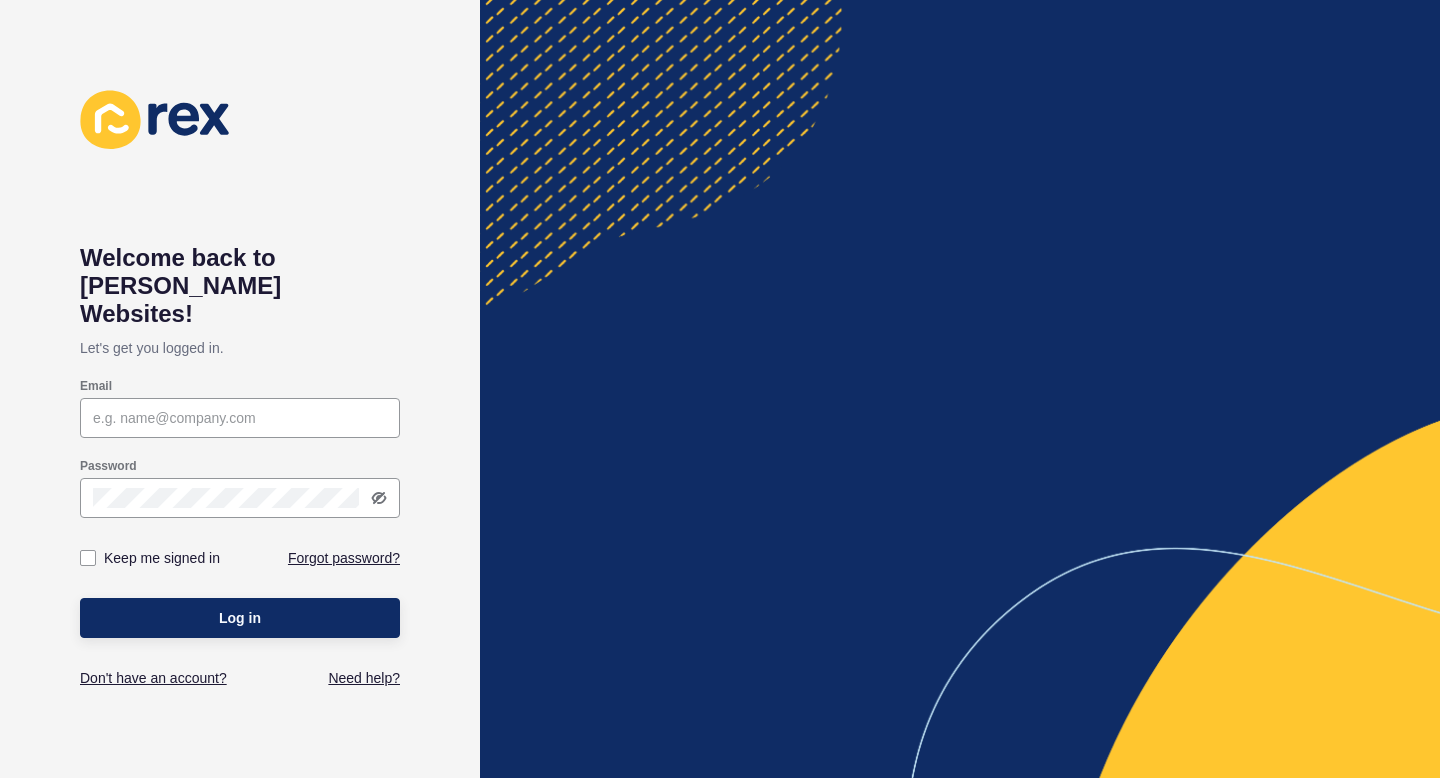 scroll, scrollTop: 0, scrollLeft: 0, axis: both 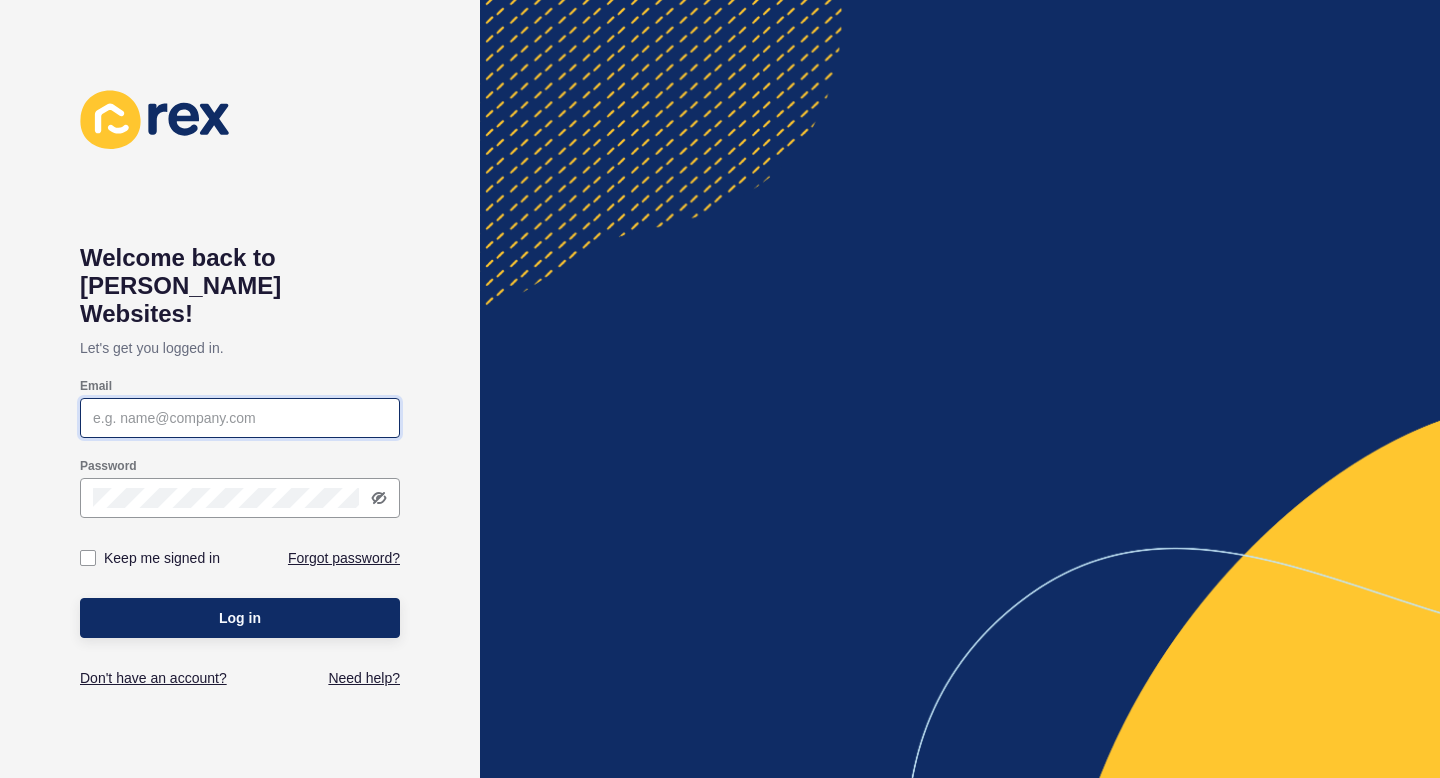 click on "Email" at bounding box center [240, 418] 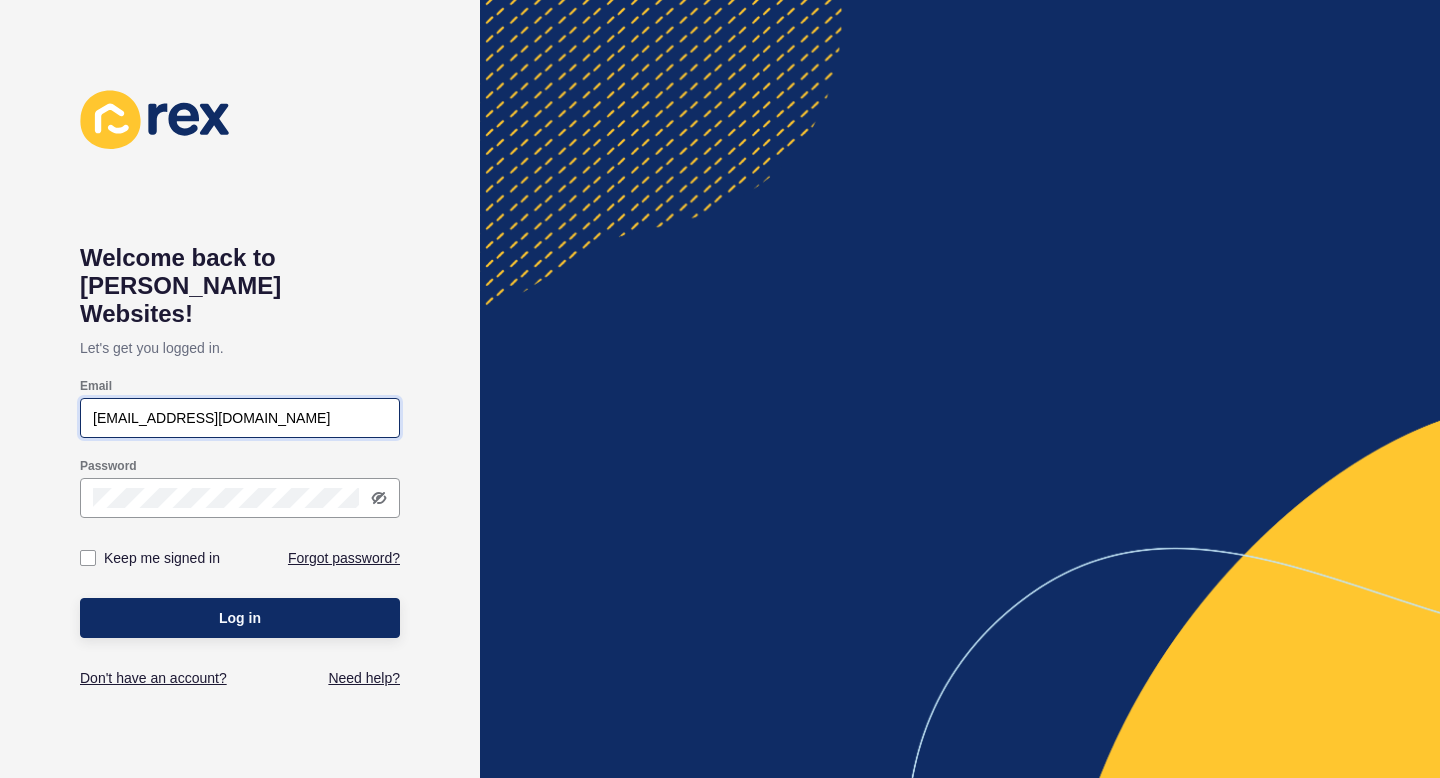 type on "[EMAIL_ADDRESS][DOMAIN_NAME]" 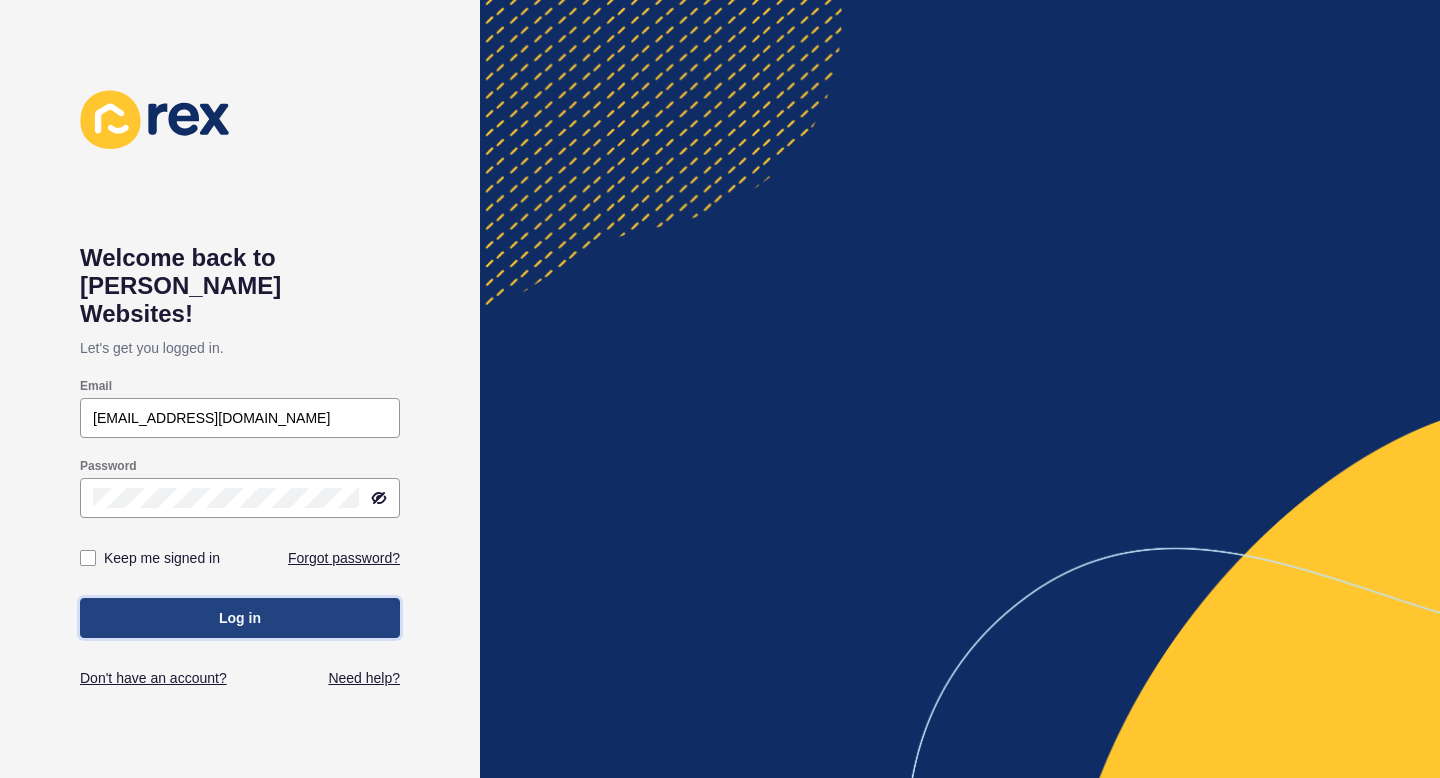 click on "Log in" at bounding box center (240, 618) 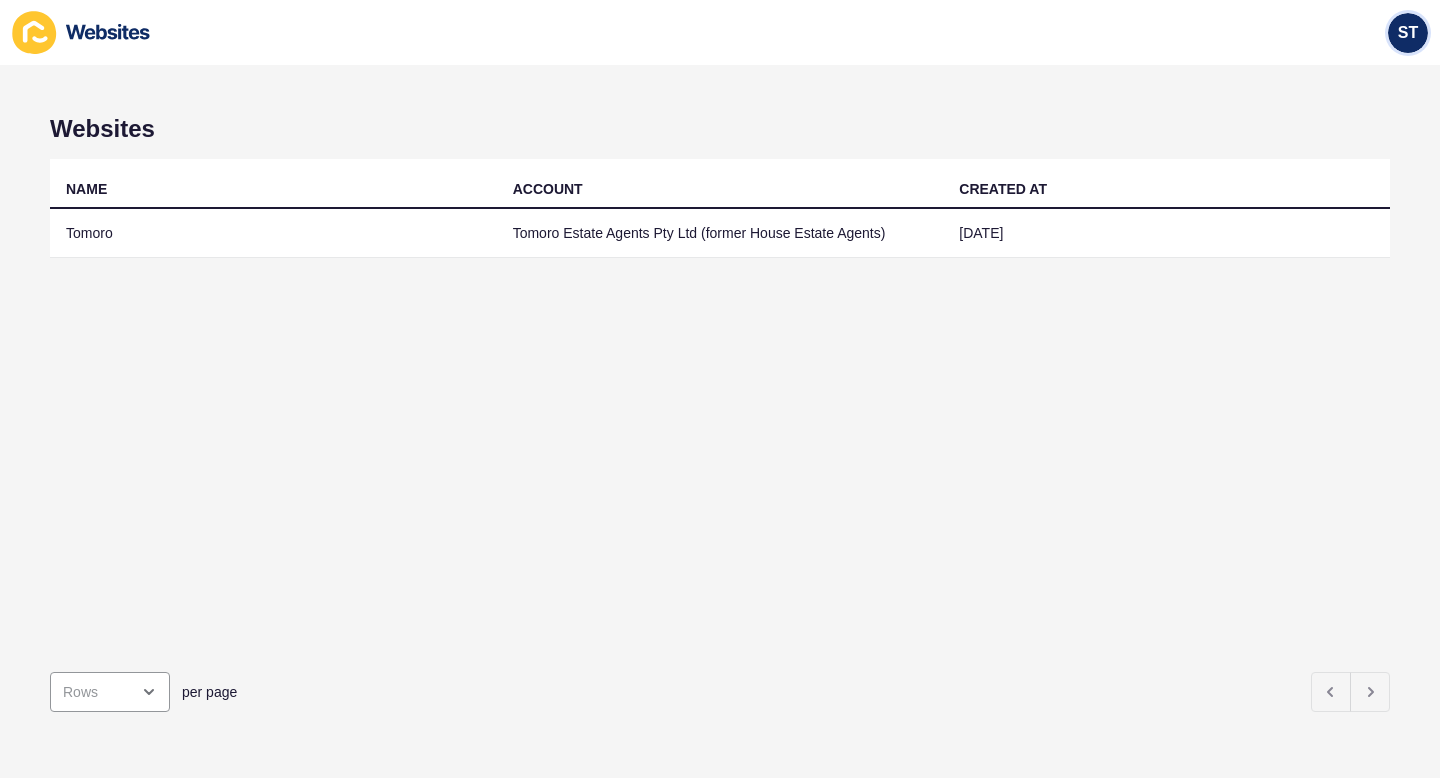 click on "ST" at bounding box center [1408, 33] 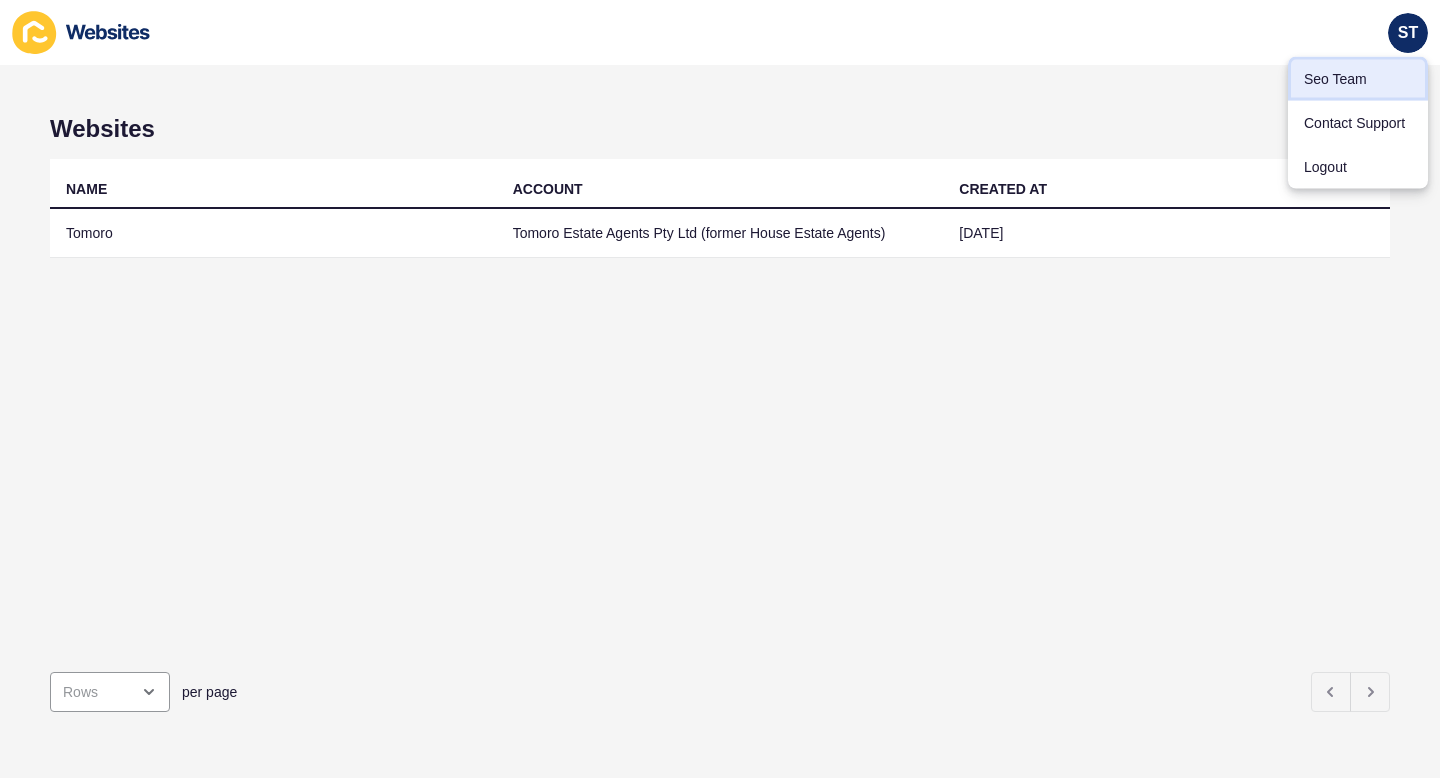 click on "Seo Team" at bounding box center (1358, 79) 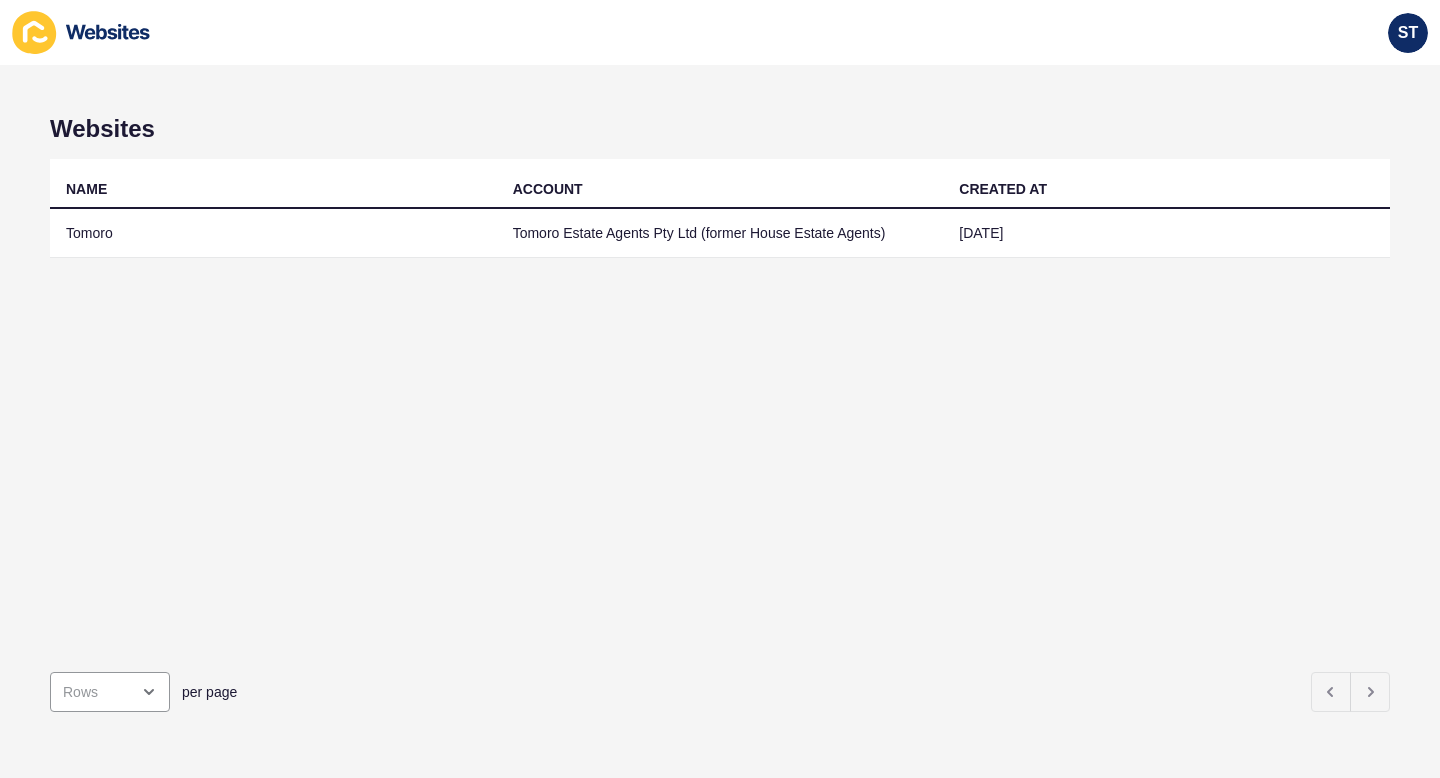 click on "ST" at bounding box center [720, 32] 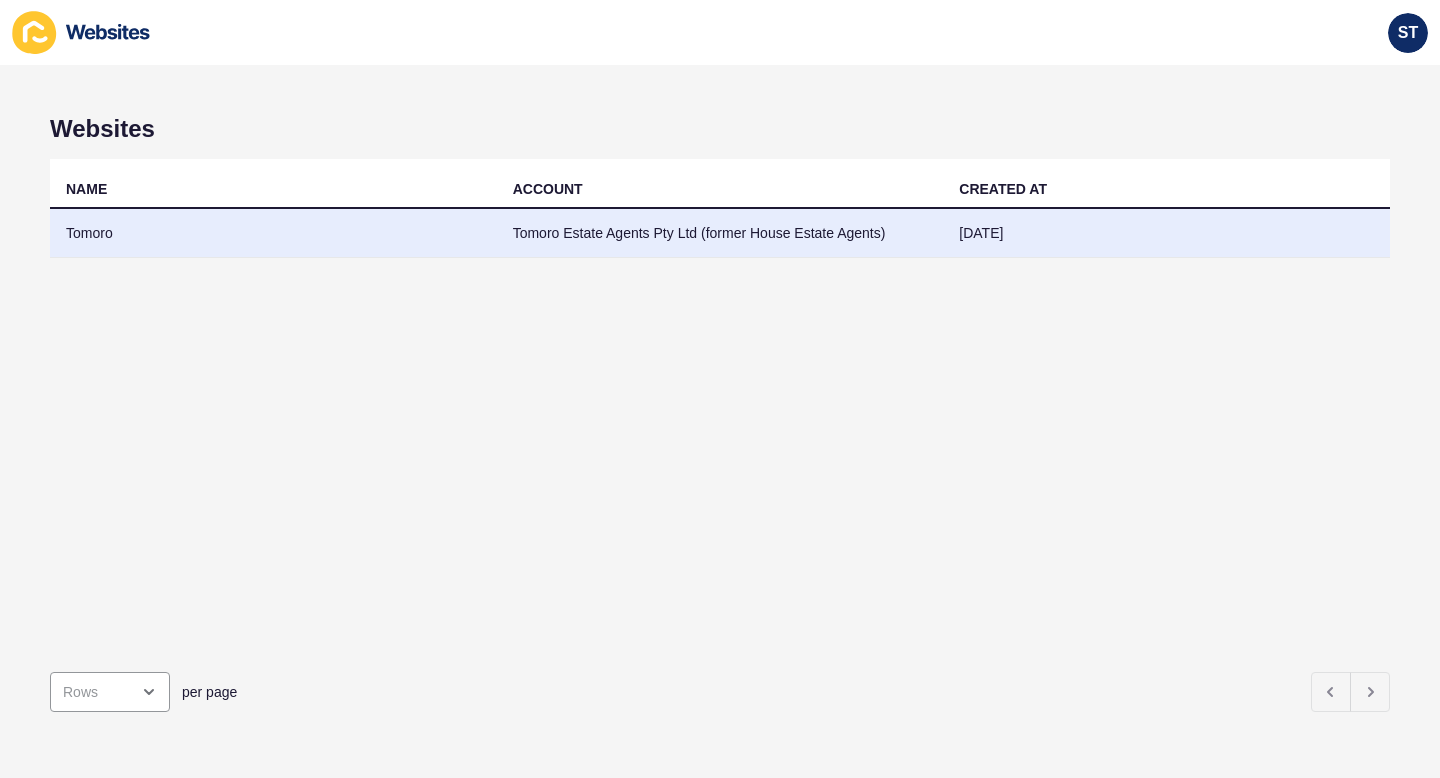 click on "Tomoro" at bounding box center [273, 233] 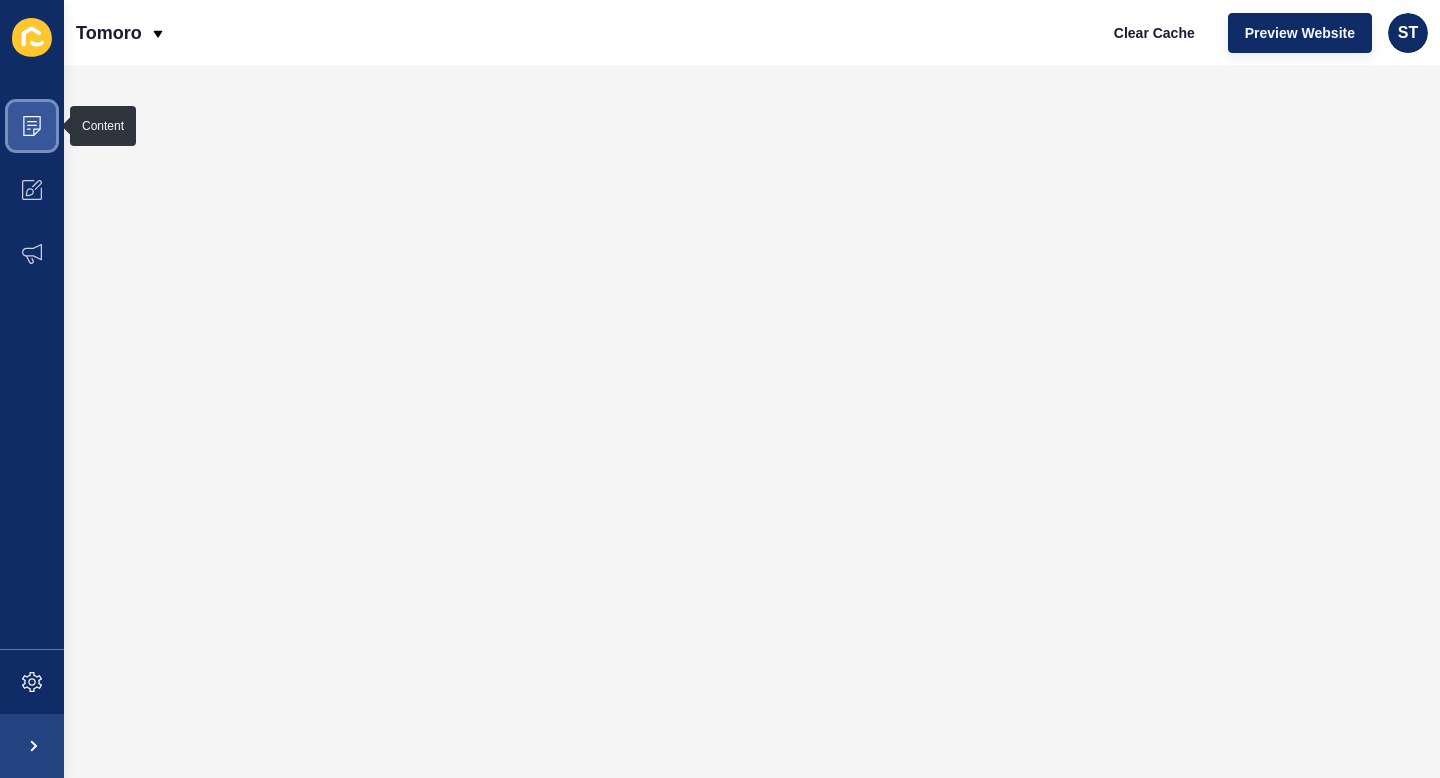 click 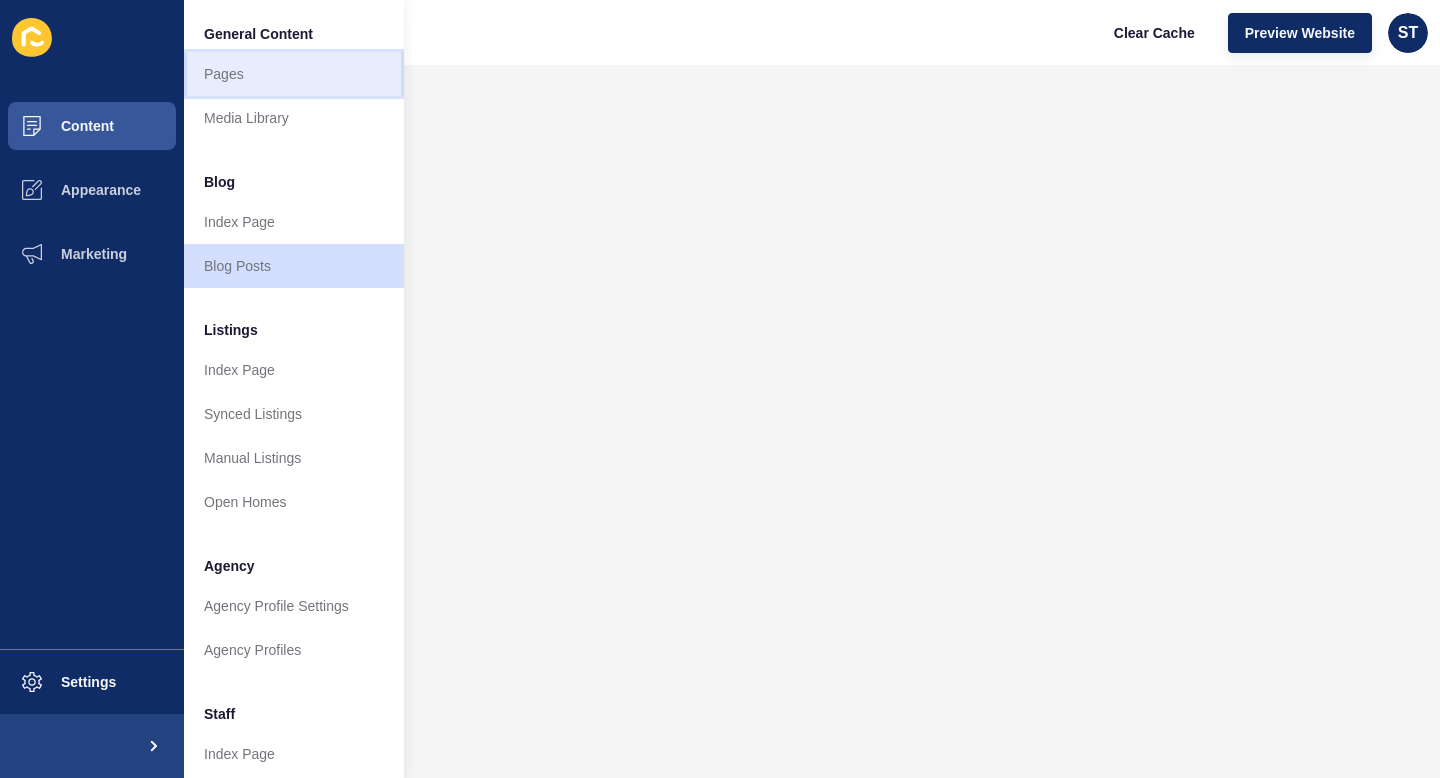 click on "Pages" at bounding box center (294, 74) 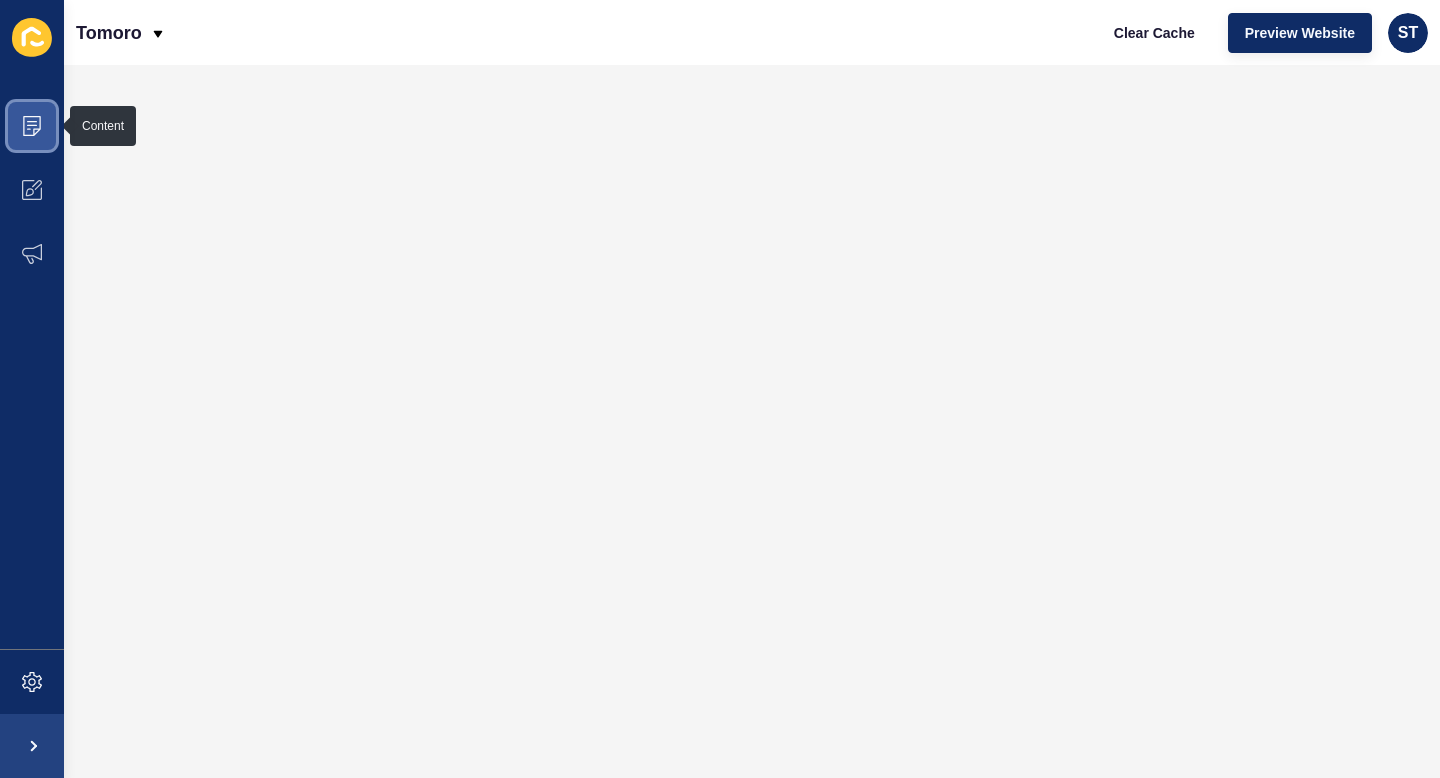 click 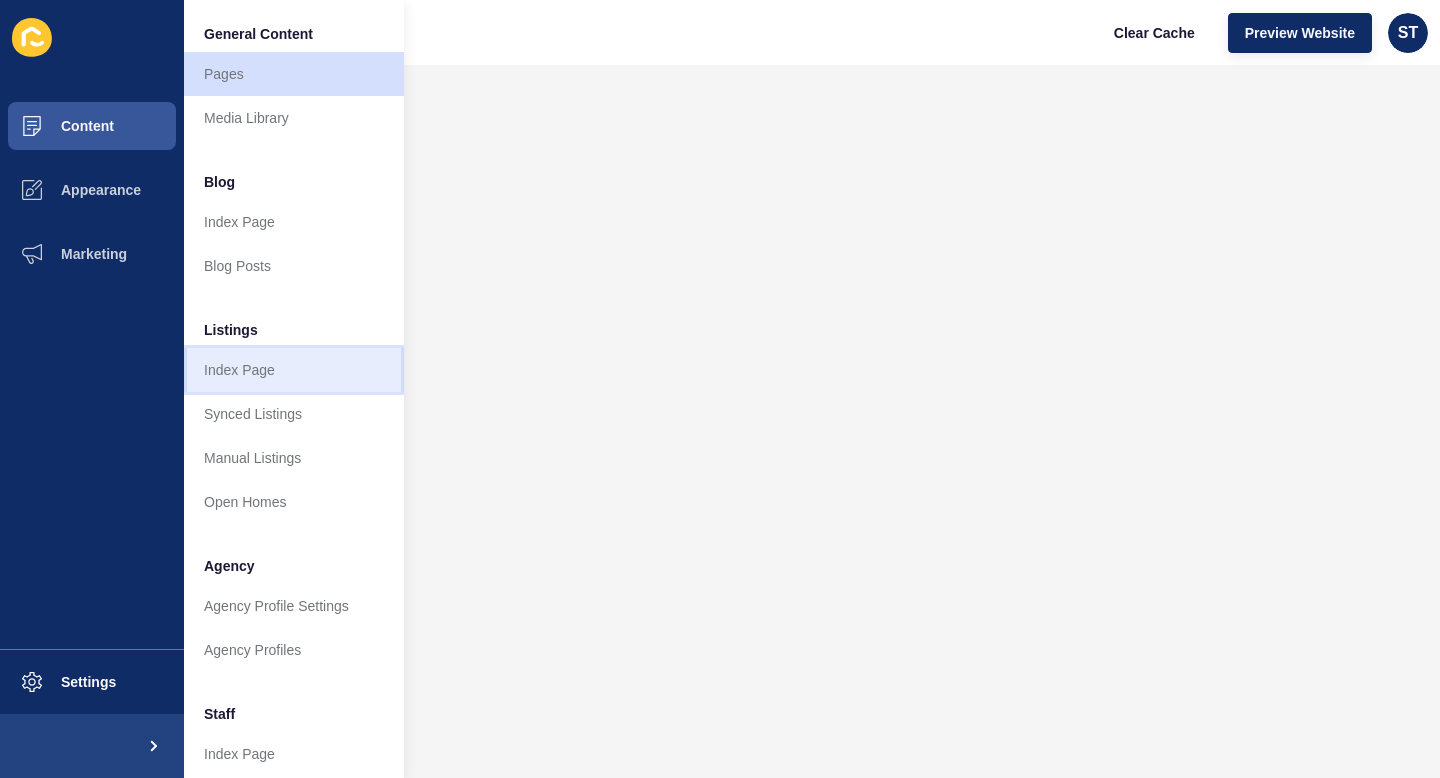 click on "Index Page" at bounding box center (294, 370) 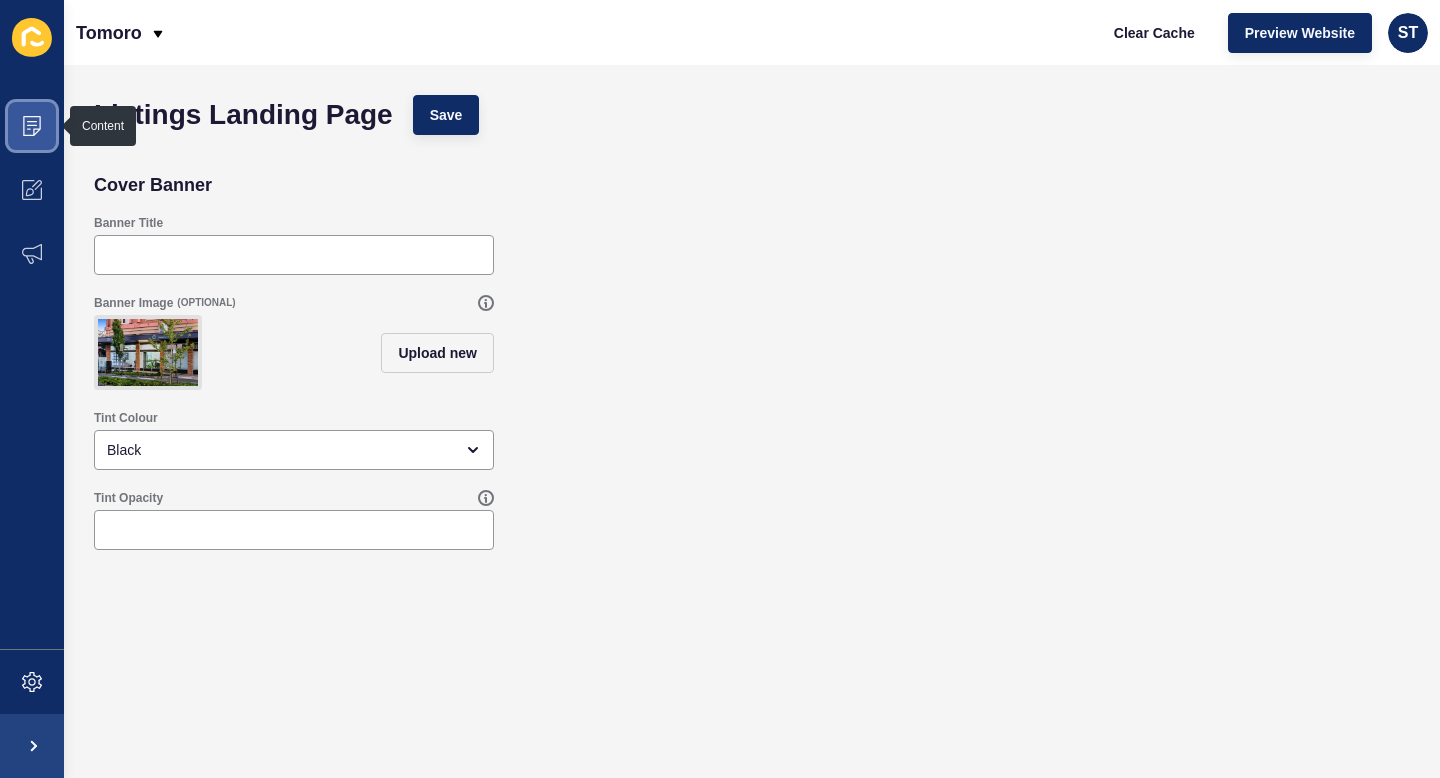 click 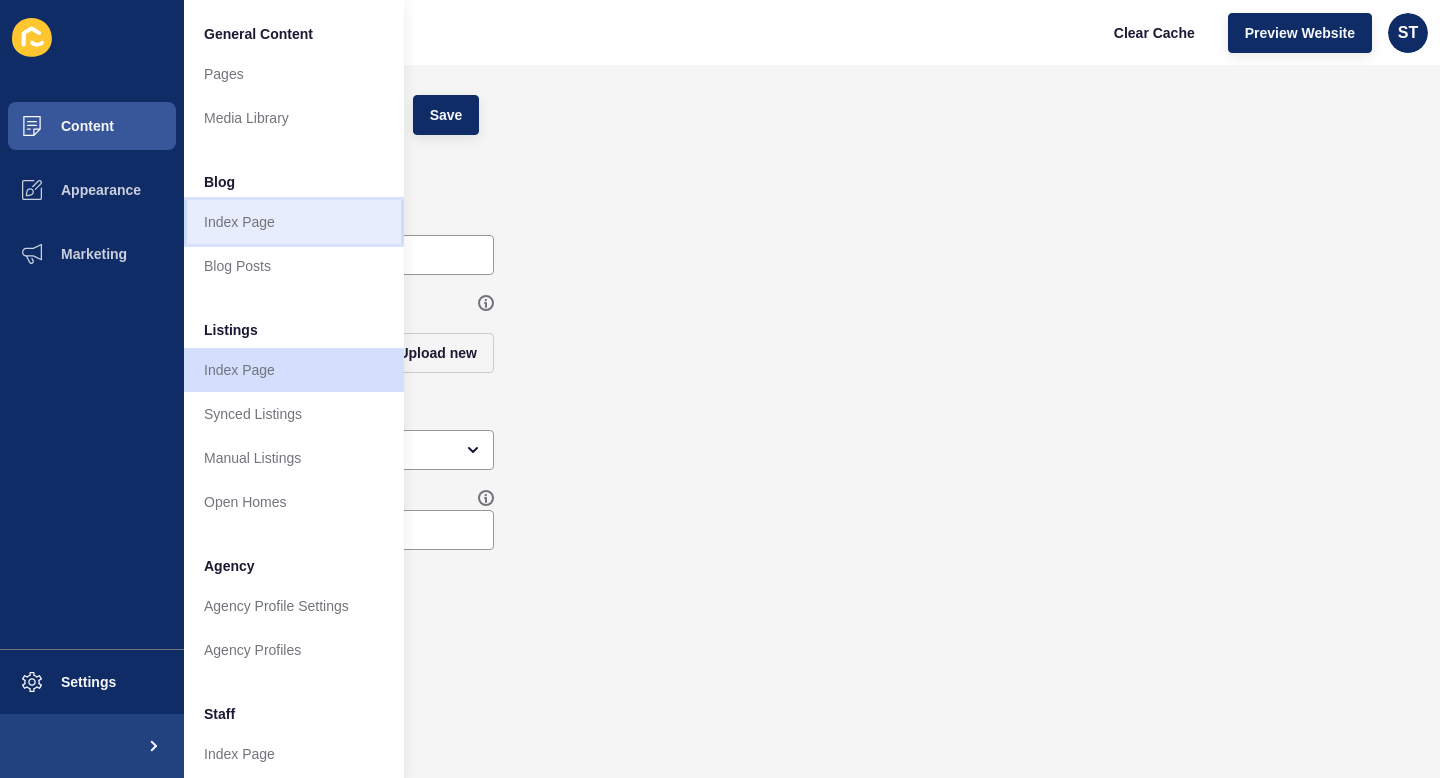 click on "Index Page" at bounding box center (294, 222) 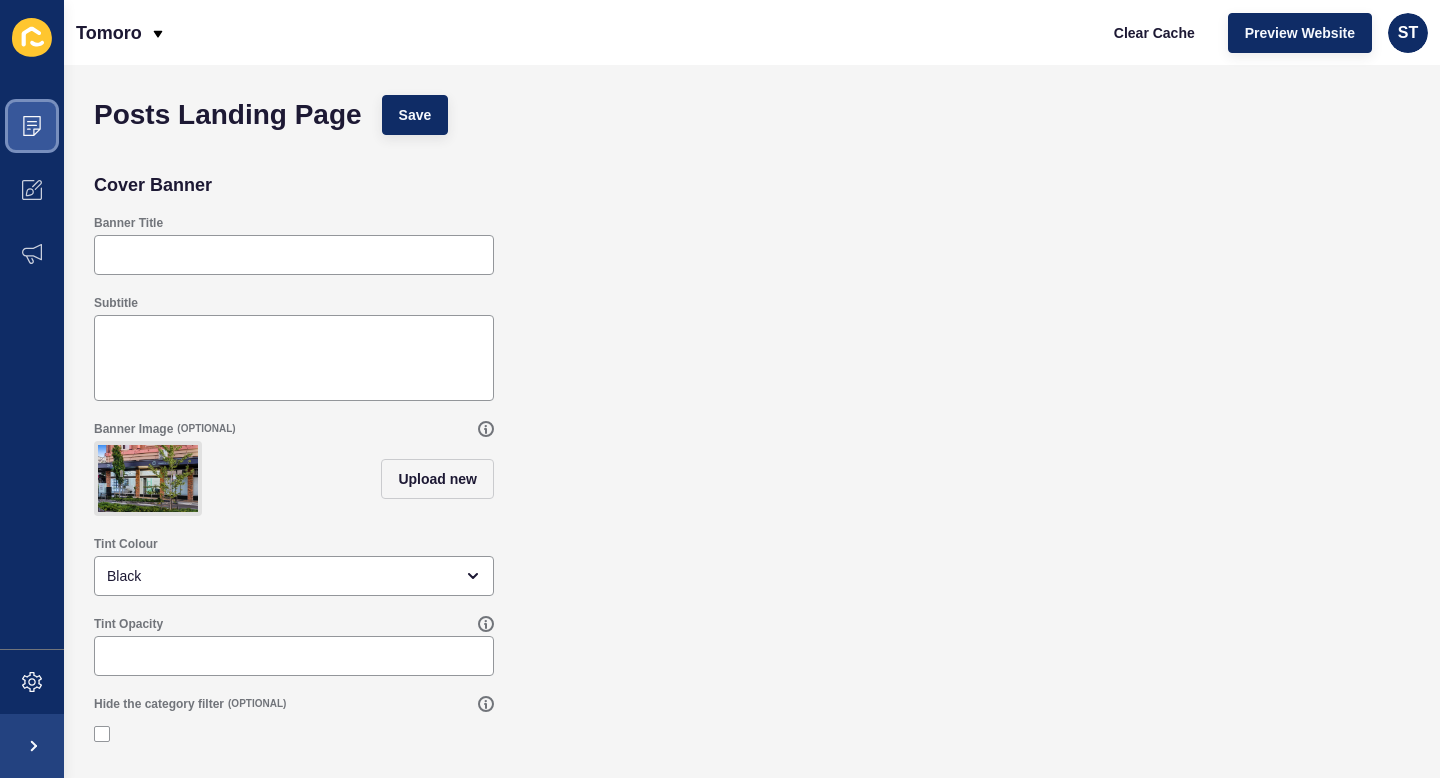 click 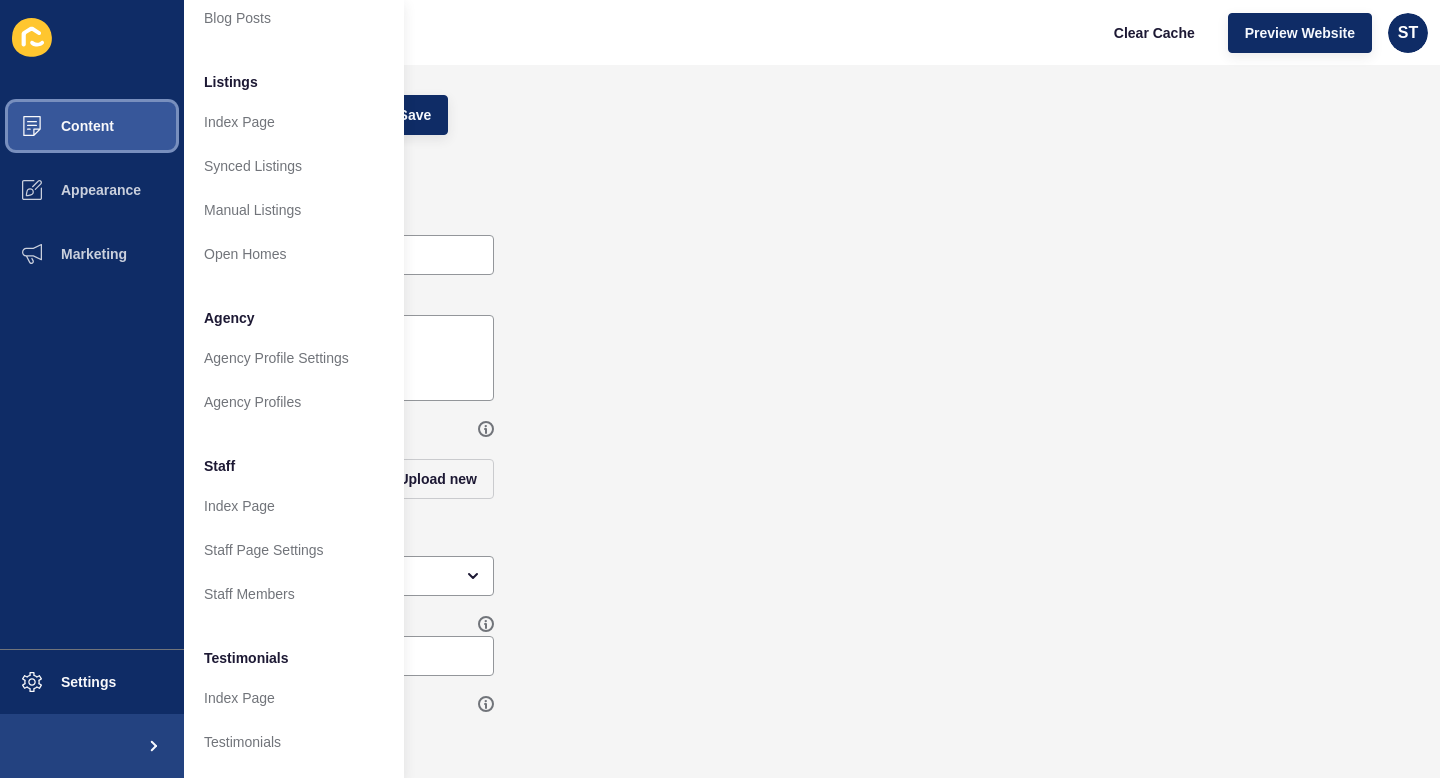 scroll, scrollTop: 0, scrollLeft: 0, axis: both 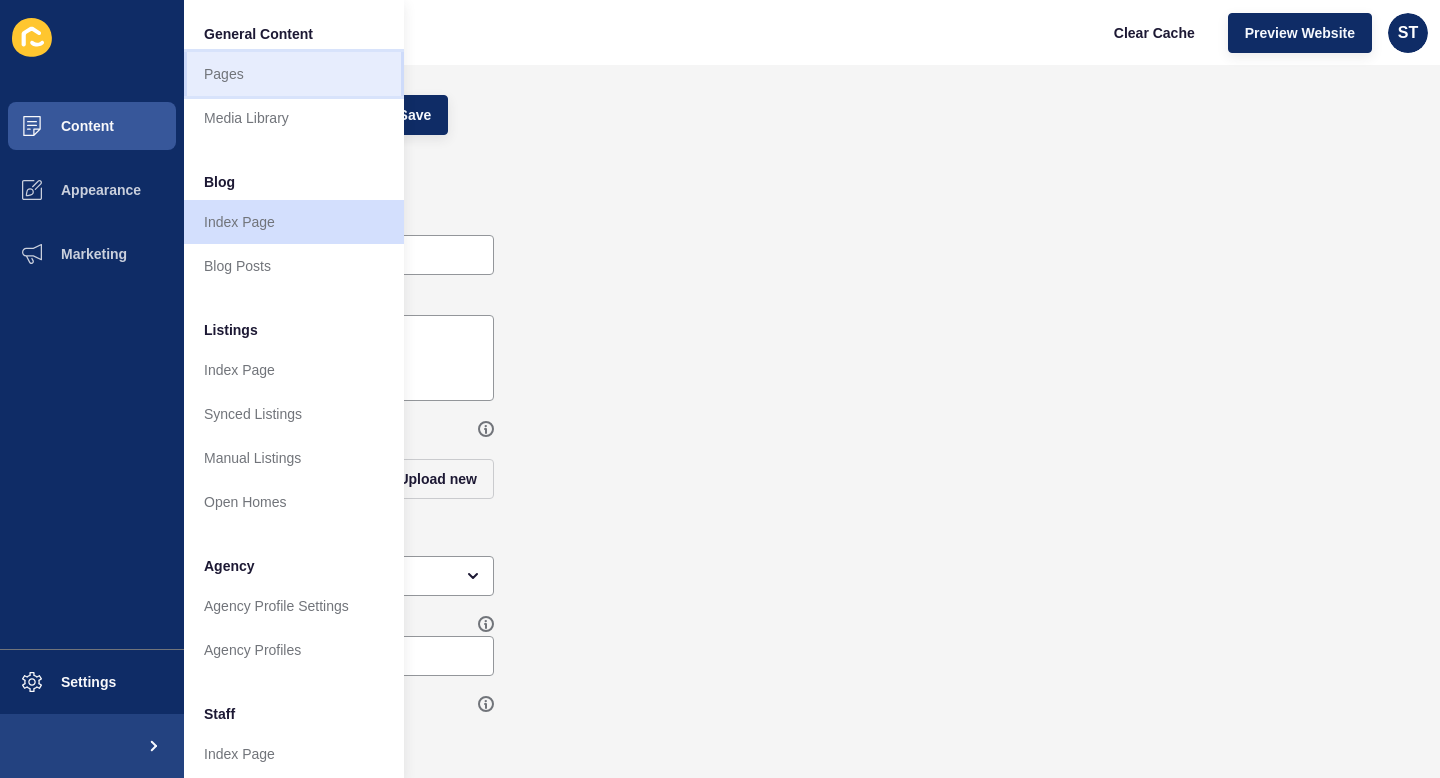 click on "Pages" at bounding box center [294, 74] 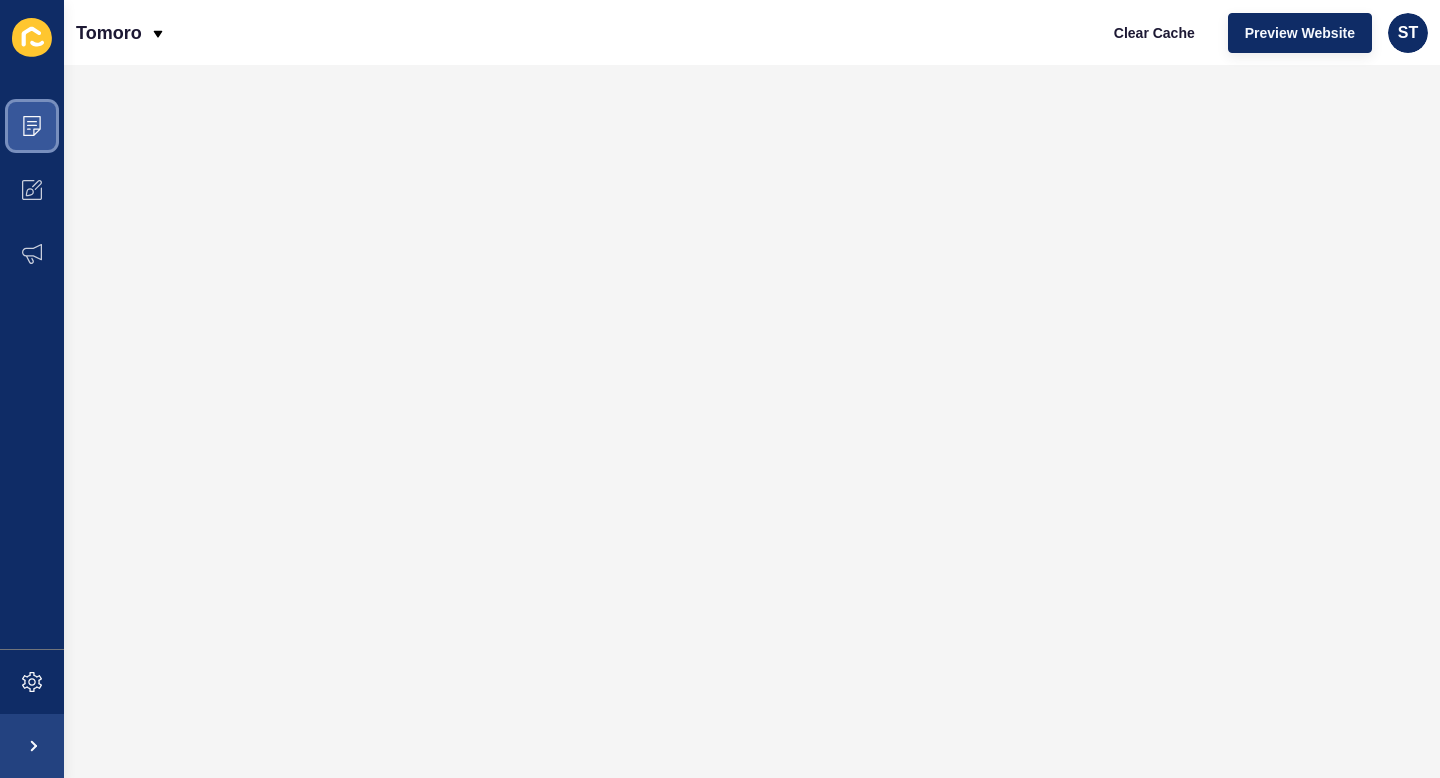 click at bounding box center (32, 126) 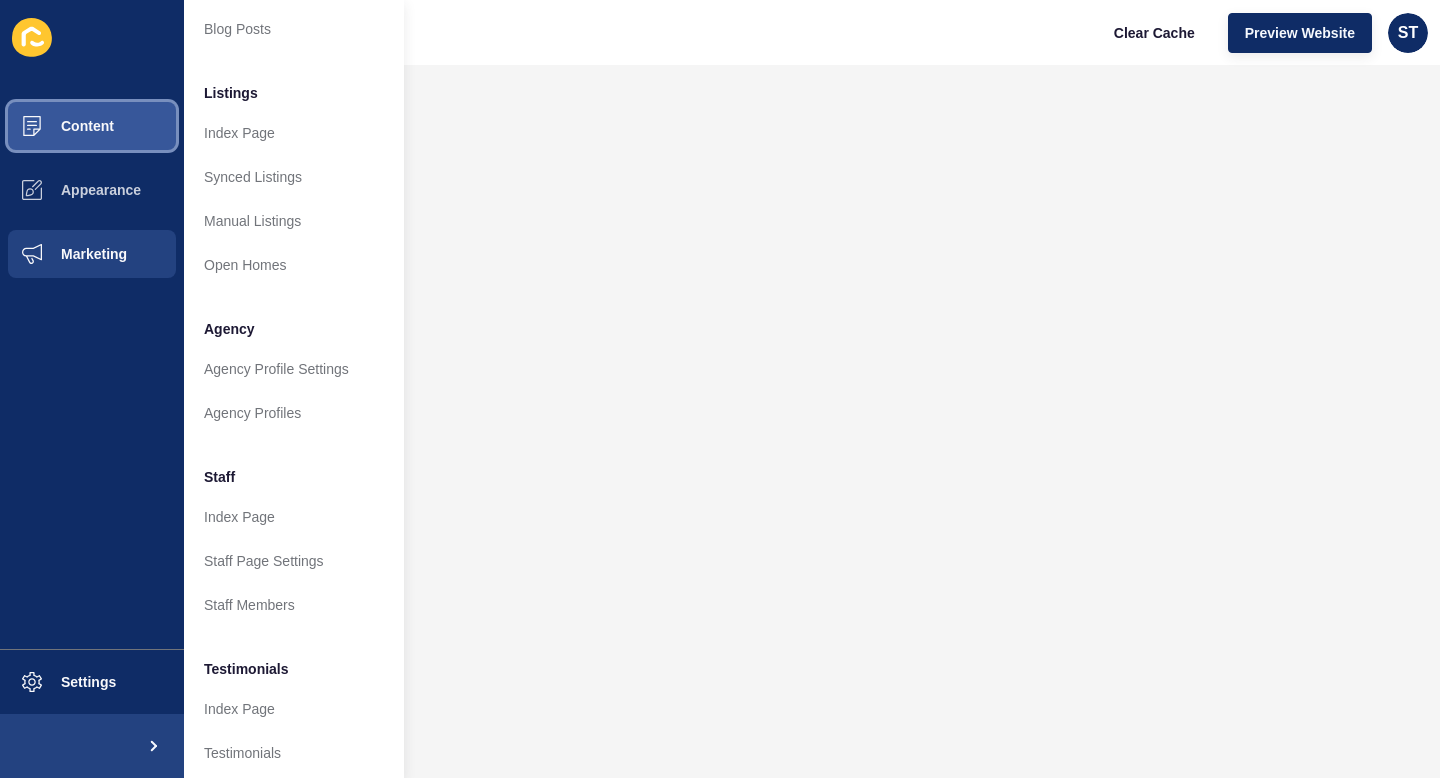 scroll, scrollTop: 262, scrollLeft: 0, axis: vertical 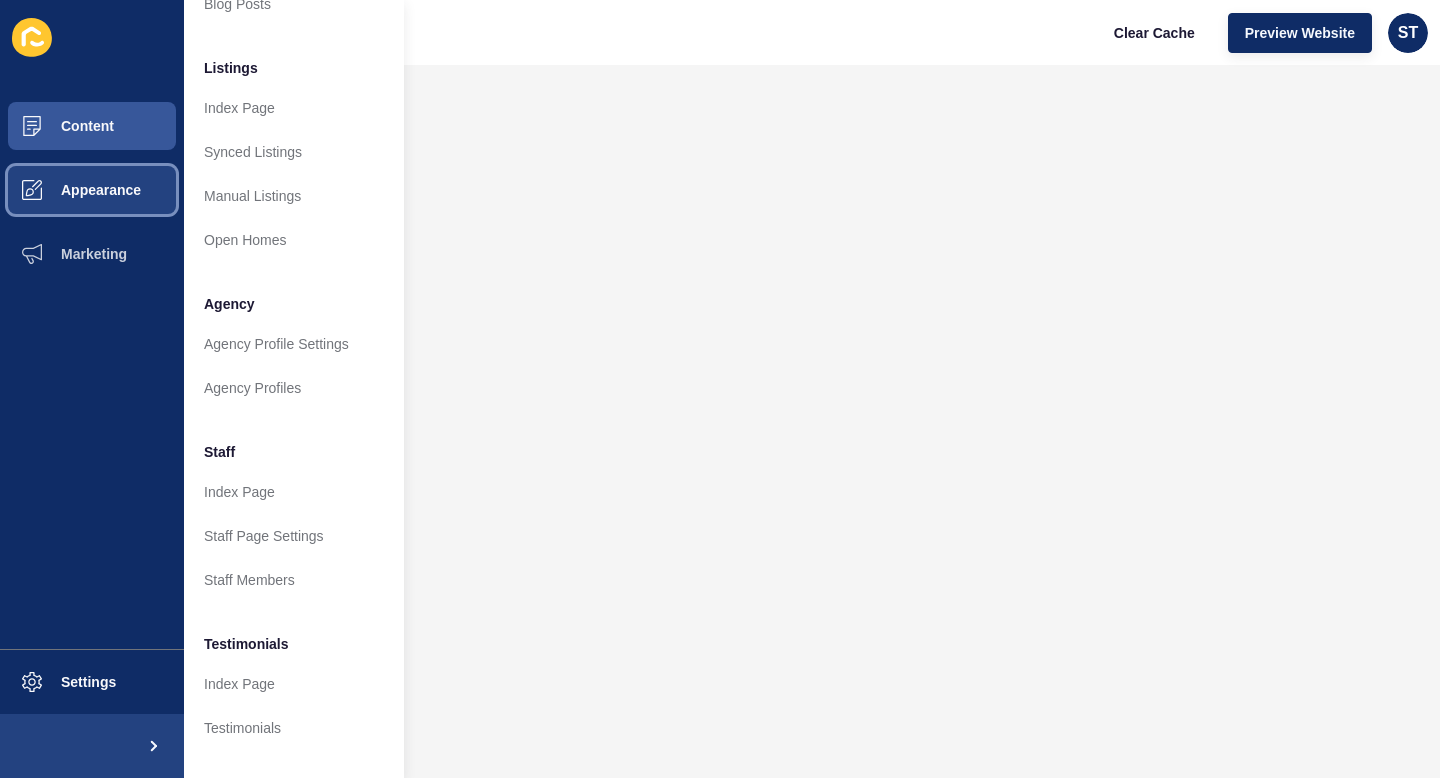 click on "Appearance" at bounding box center (92, 190) 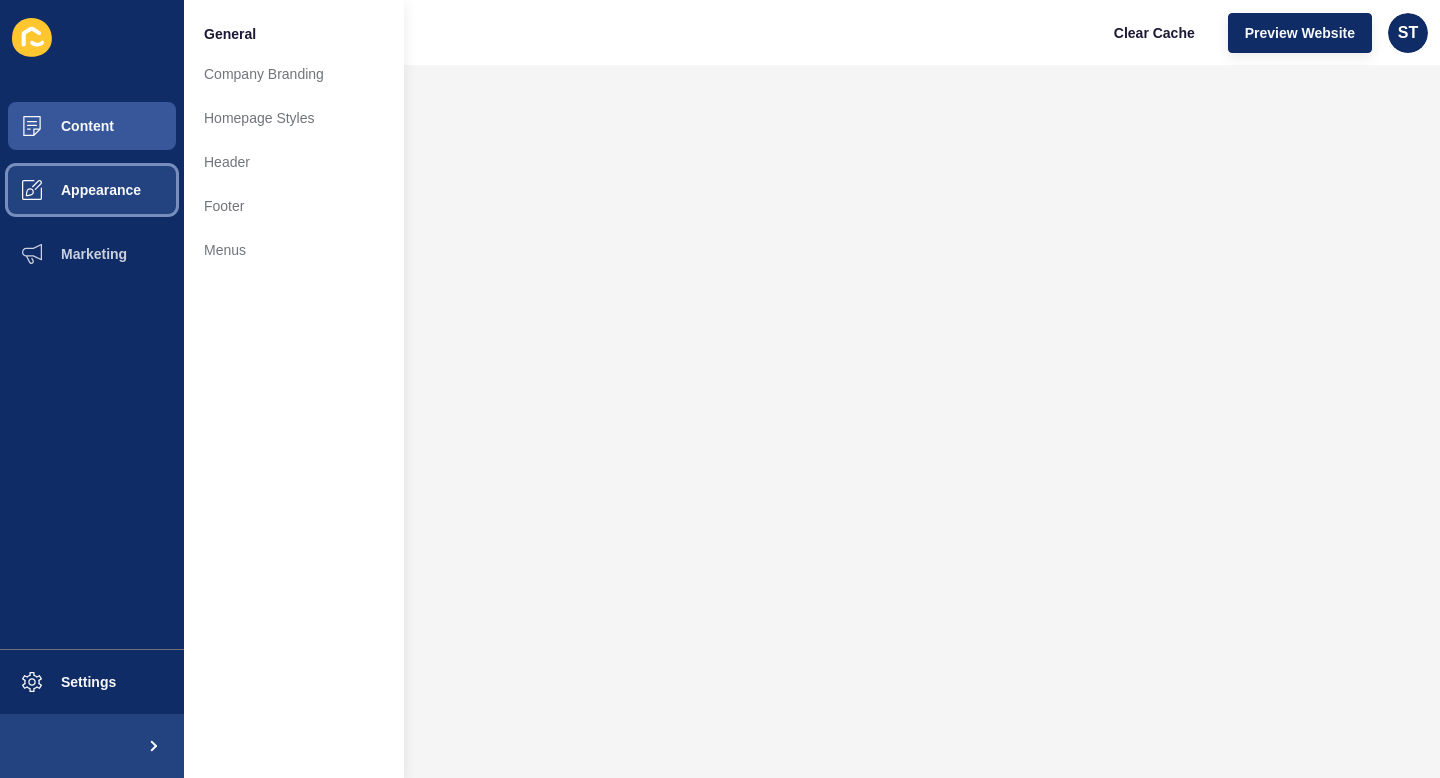 scroll, scrollTop: 0, scrollLeft: 0, axis: both 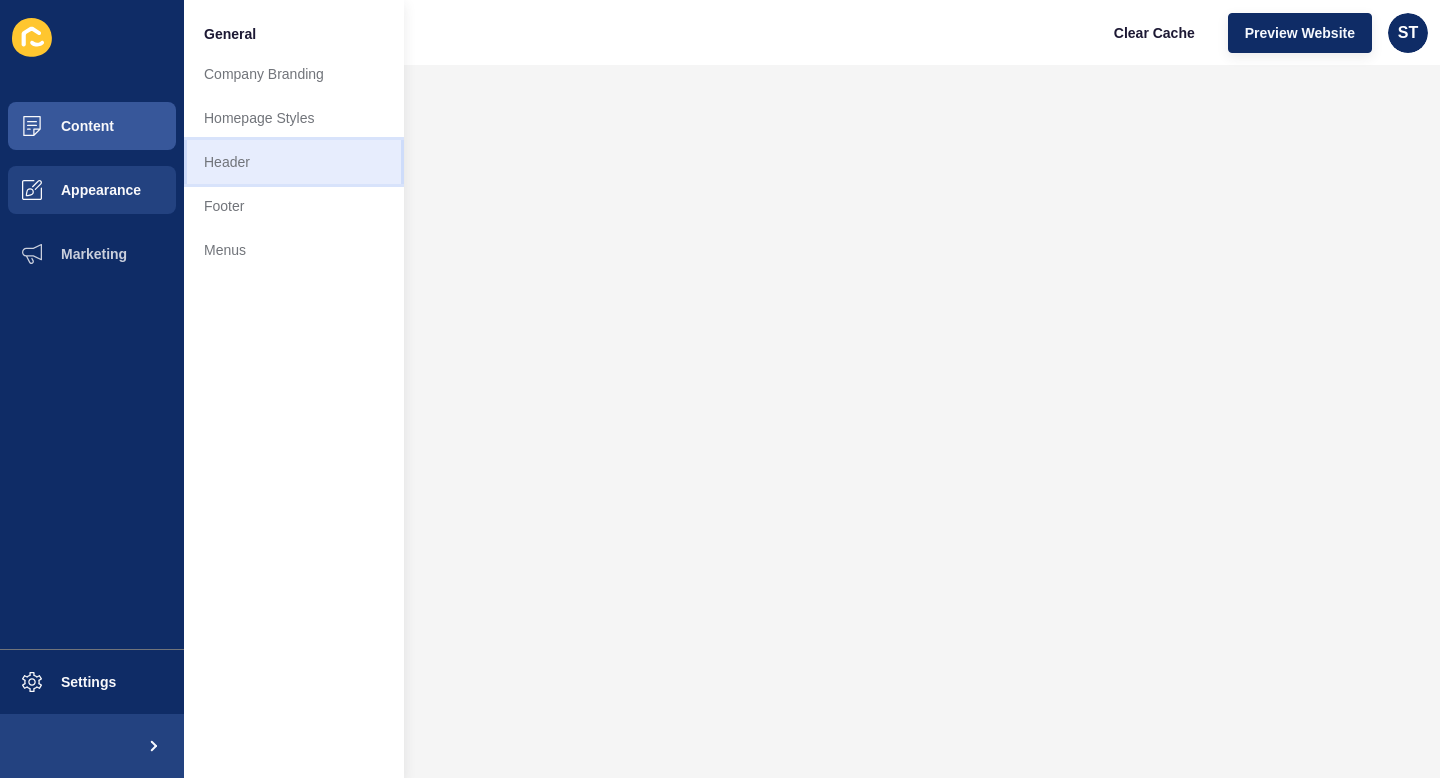 click on "Header" at bounding box center (294, 162) 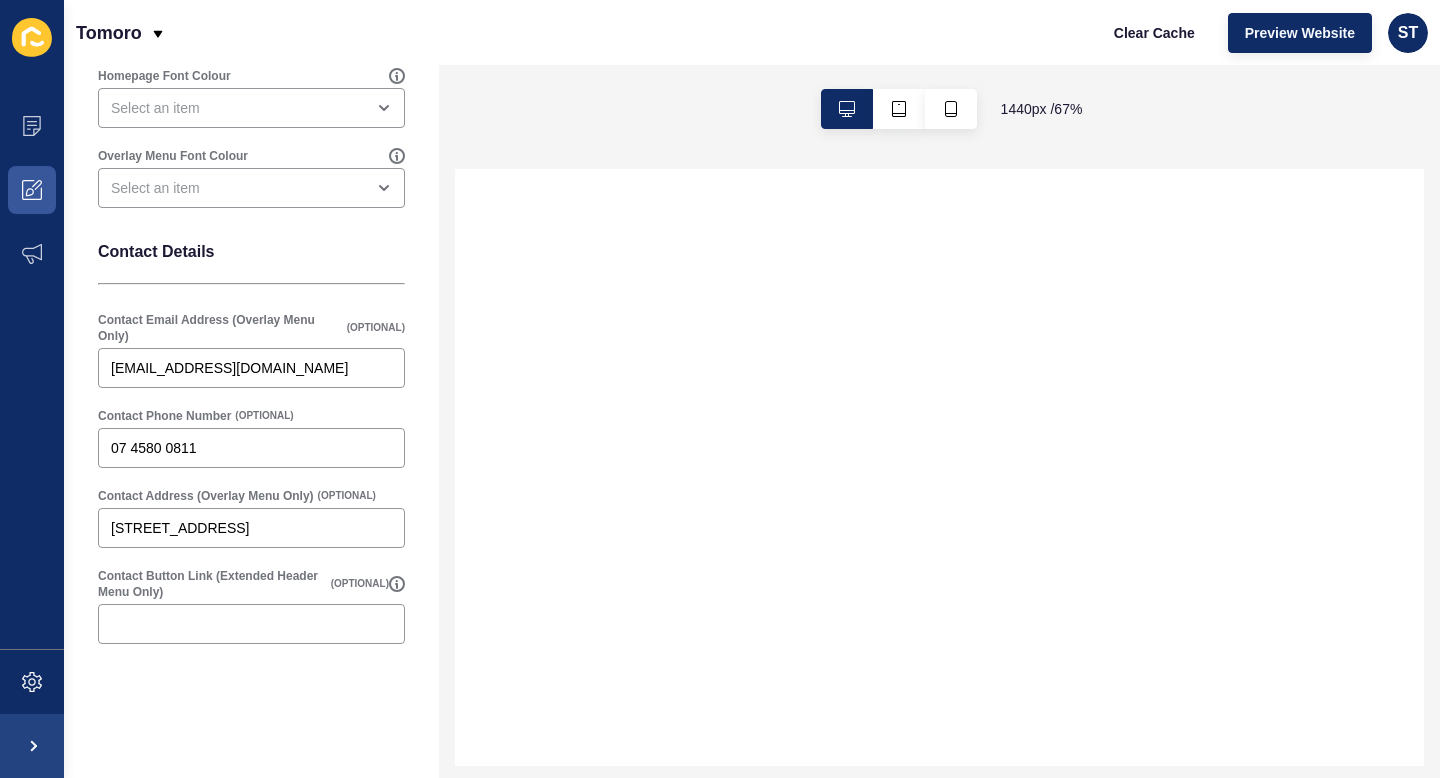 scroll, scrollTop: 0, scrollLeft: 0, axis: both 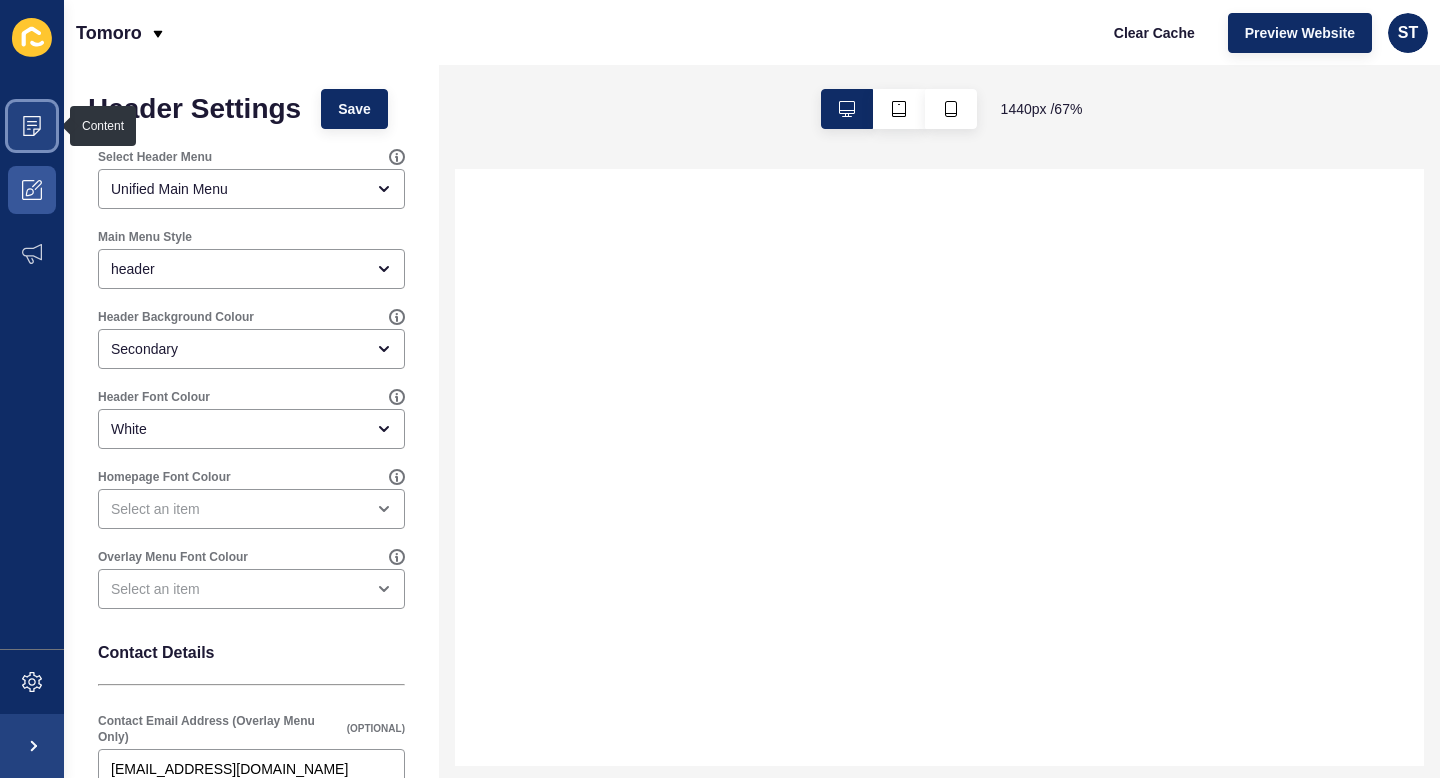 click 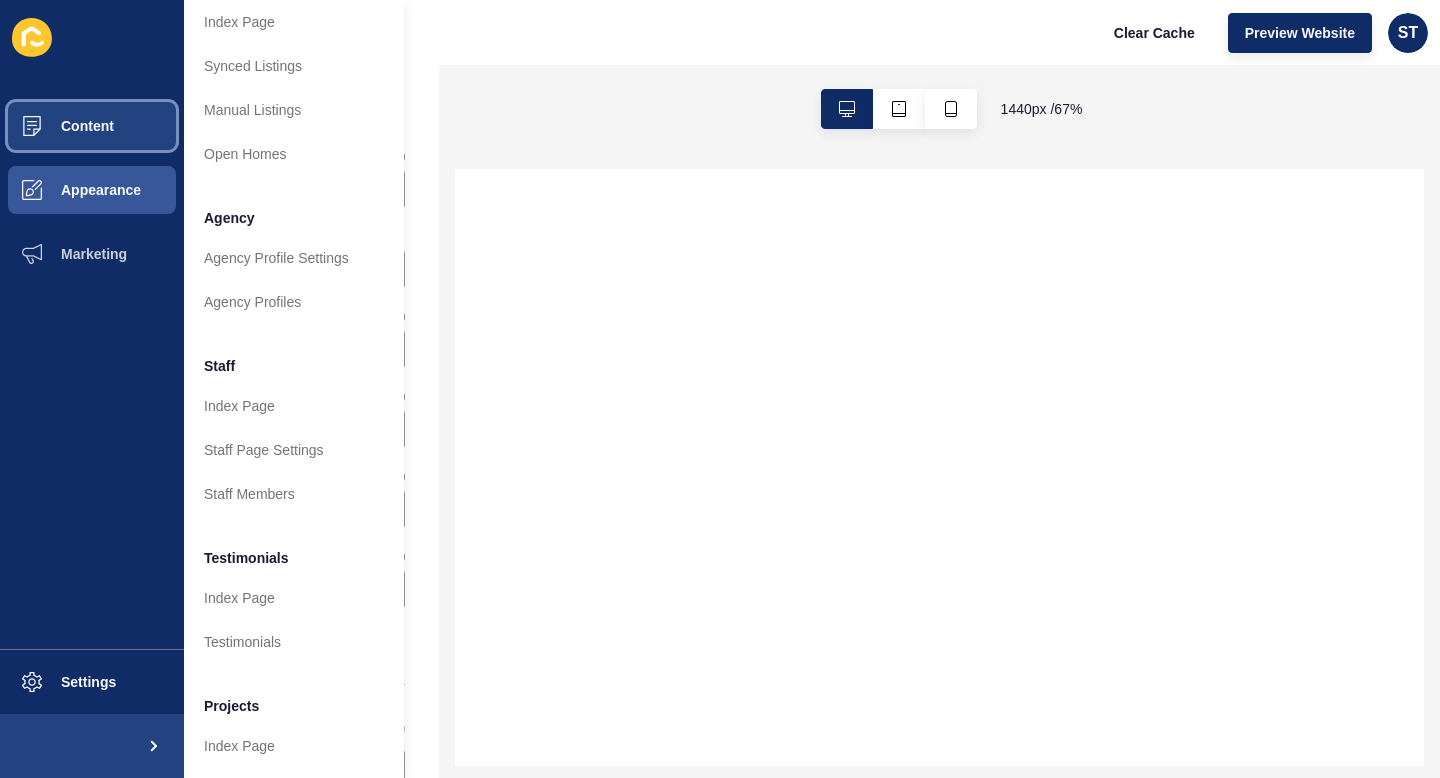 scroll, scrollTop: 394, scrollLeft: 0, axis: vertical 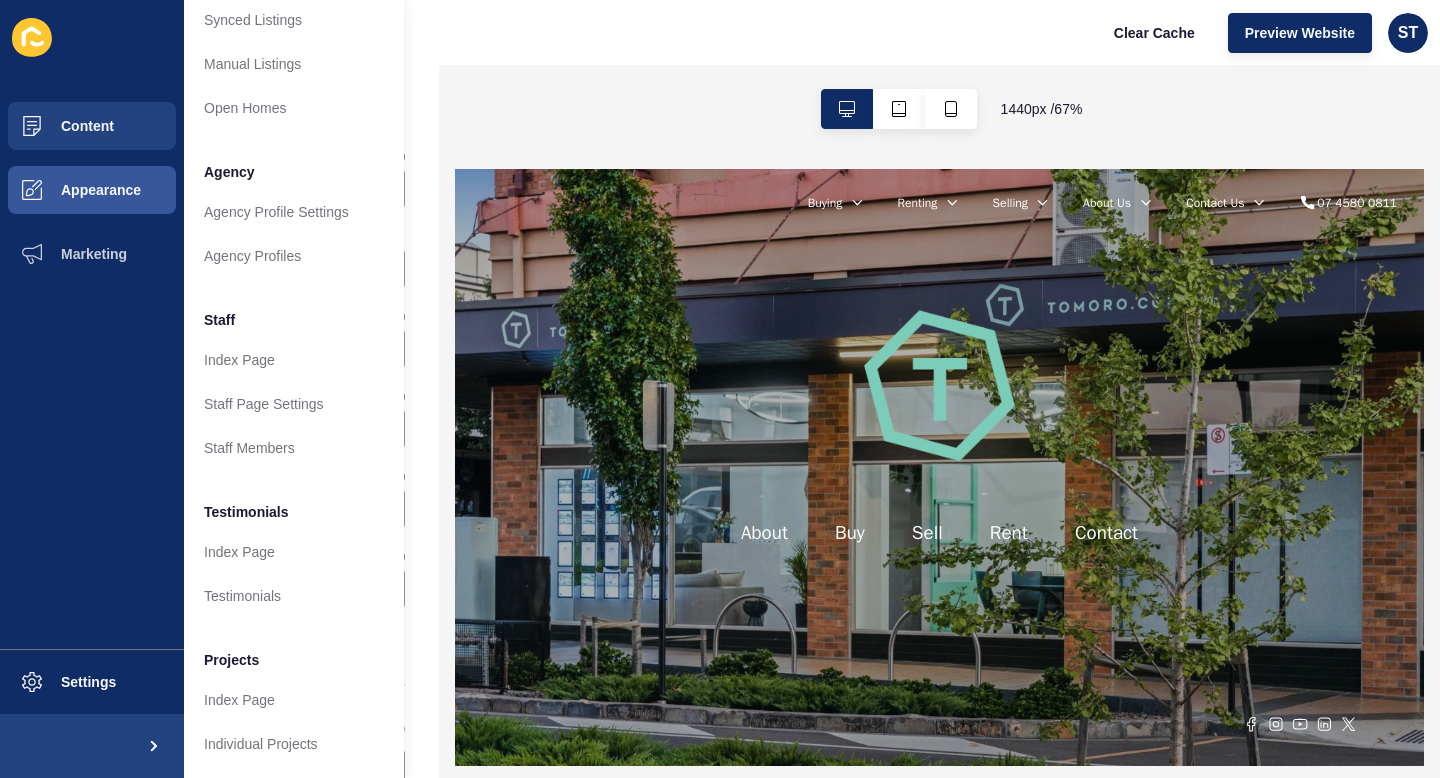 click at bounding box center (1174, 501) 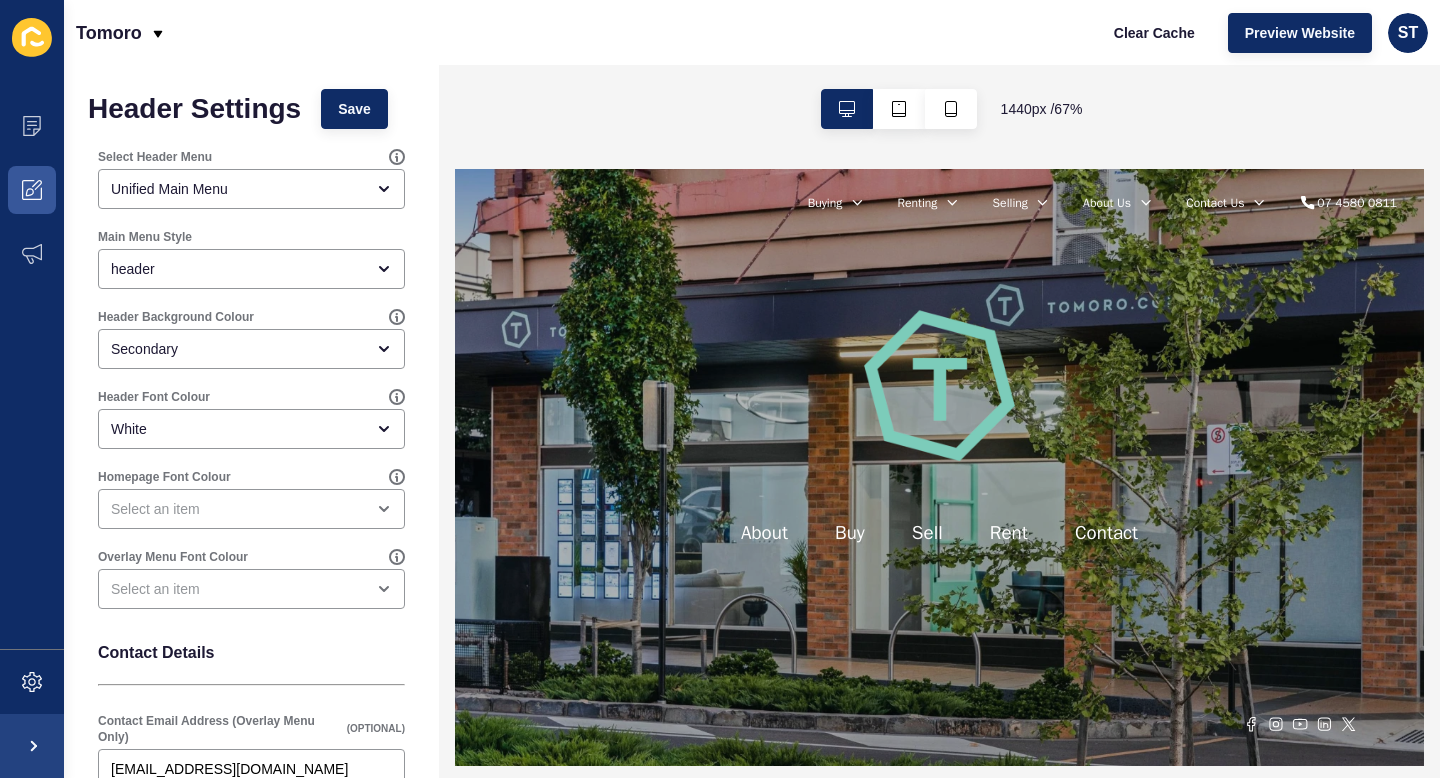 scroll, scrollTop: 0, scrollLeft: 0, axis: both 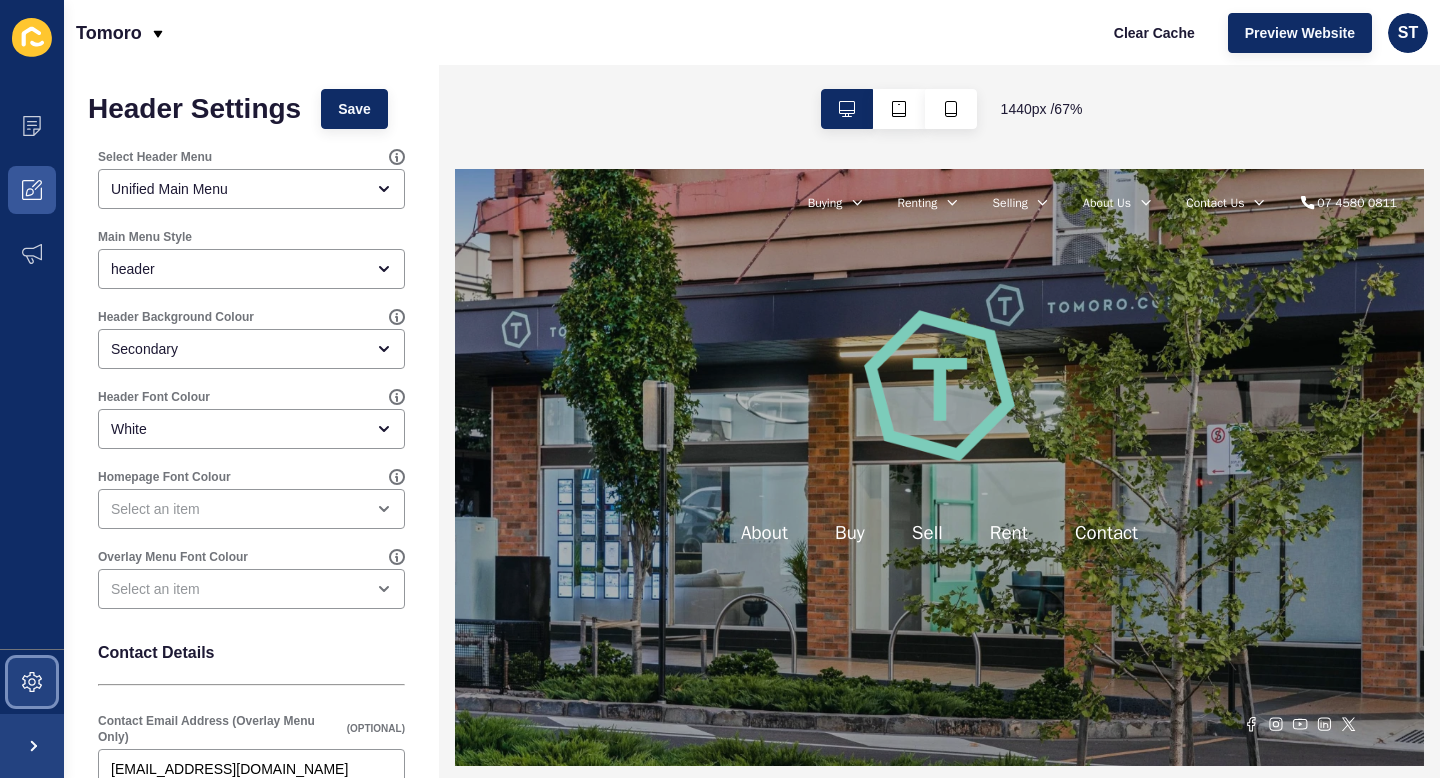 click 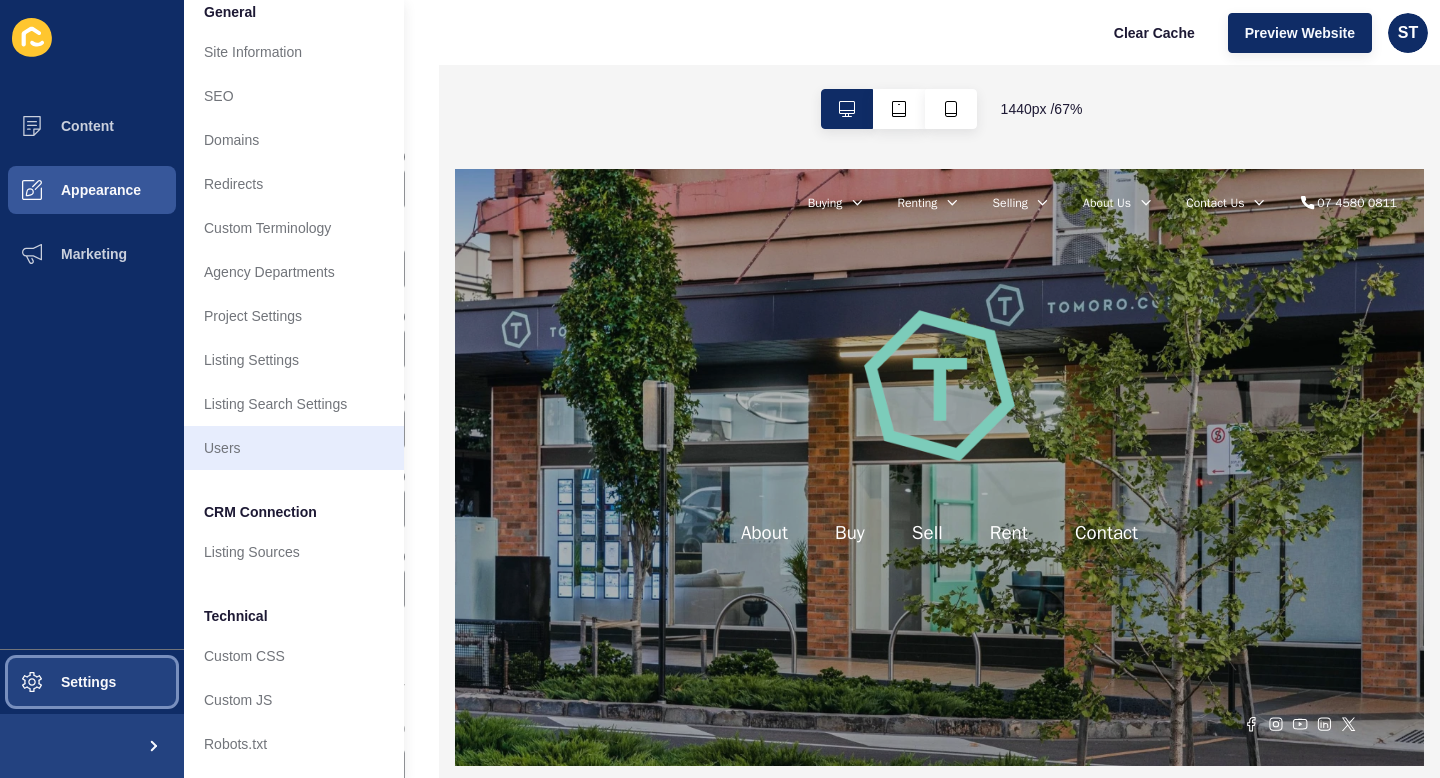 scroll, scrollTop: 0, scrollLeft: 0, axis: both 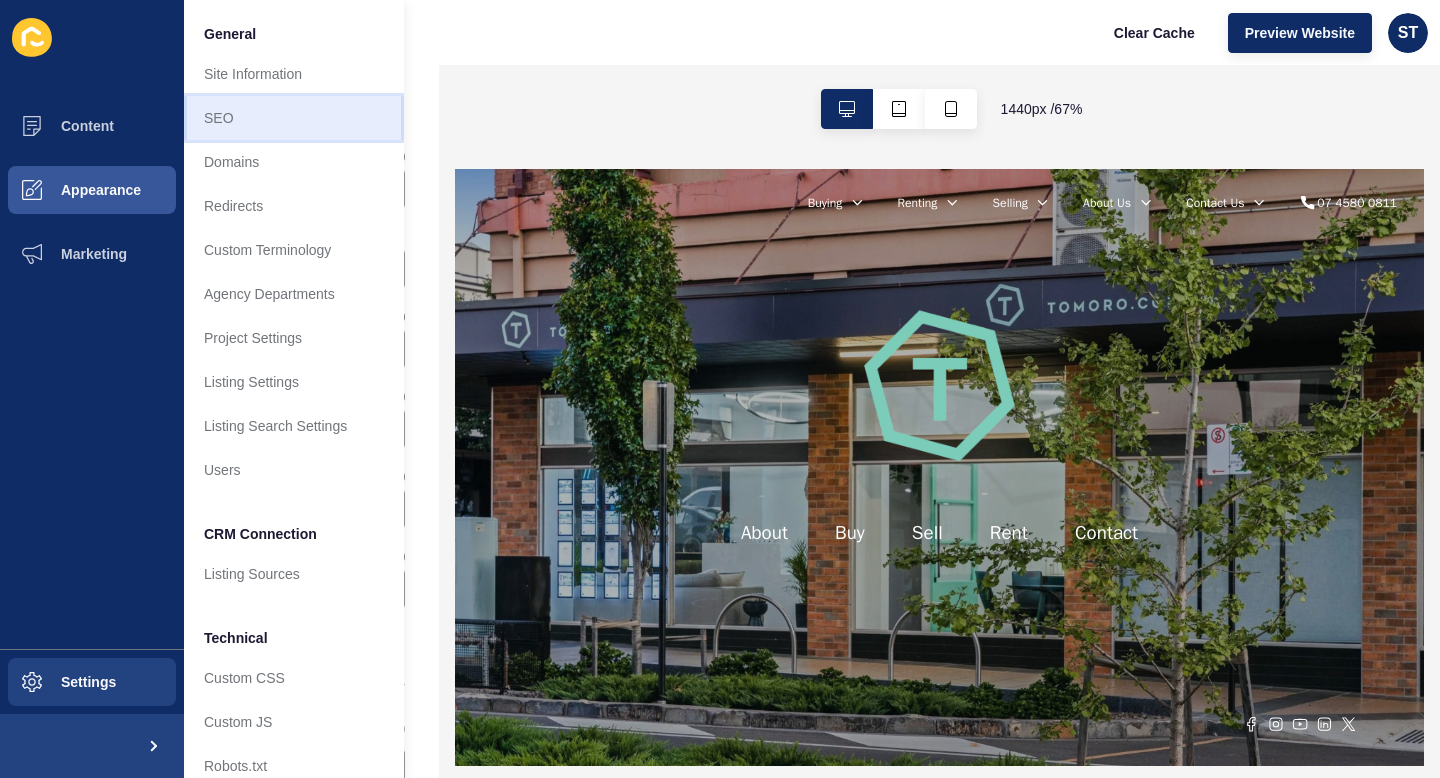 click on "SEO" at bounding box center [294, 118] 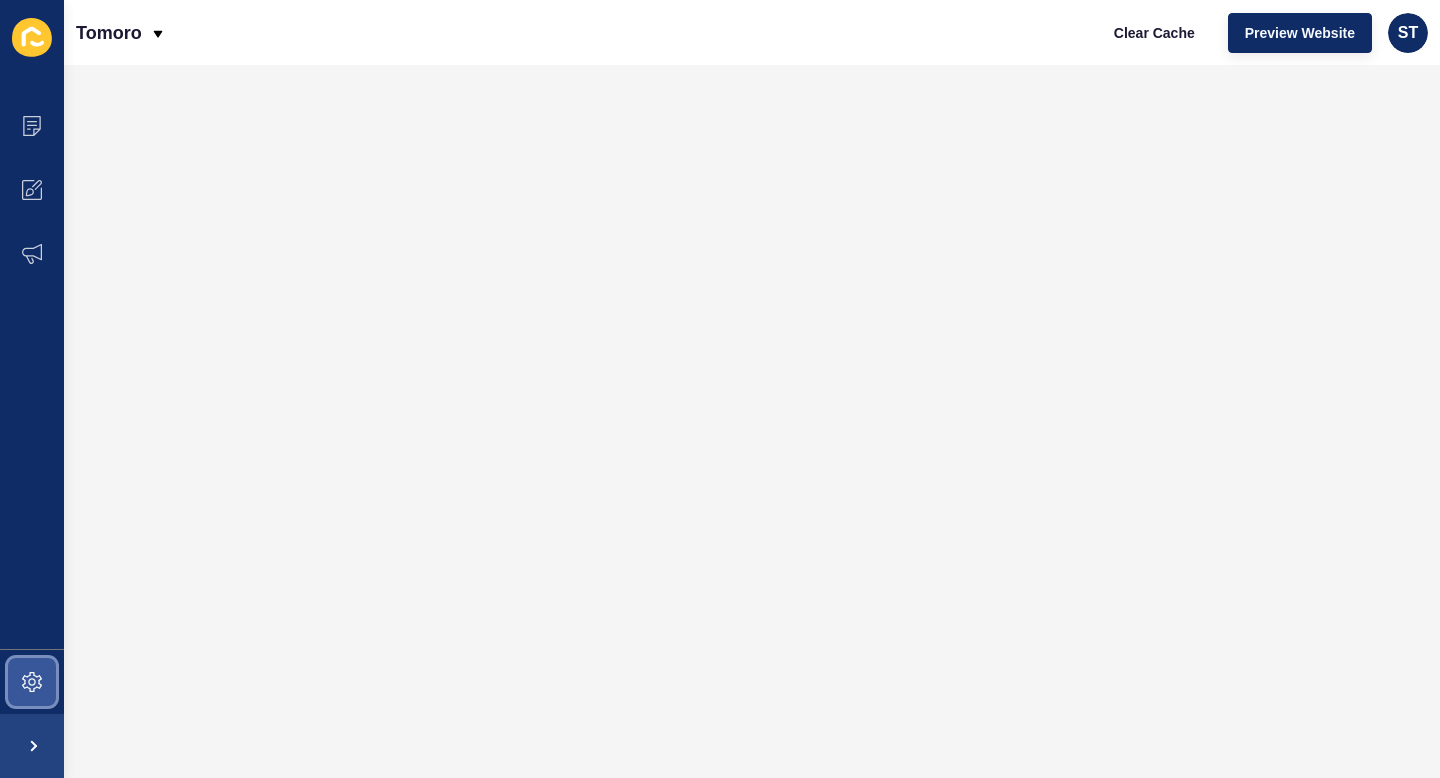 click 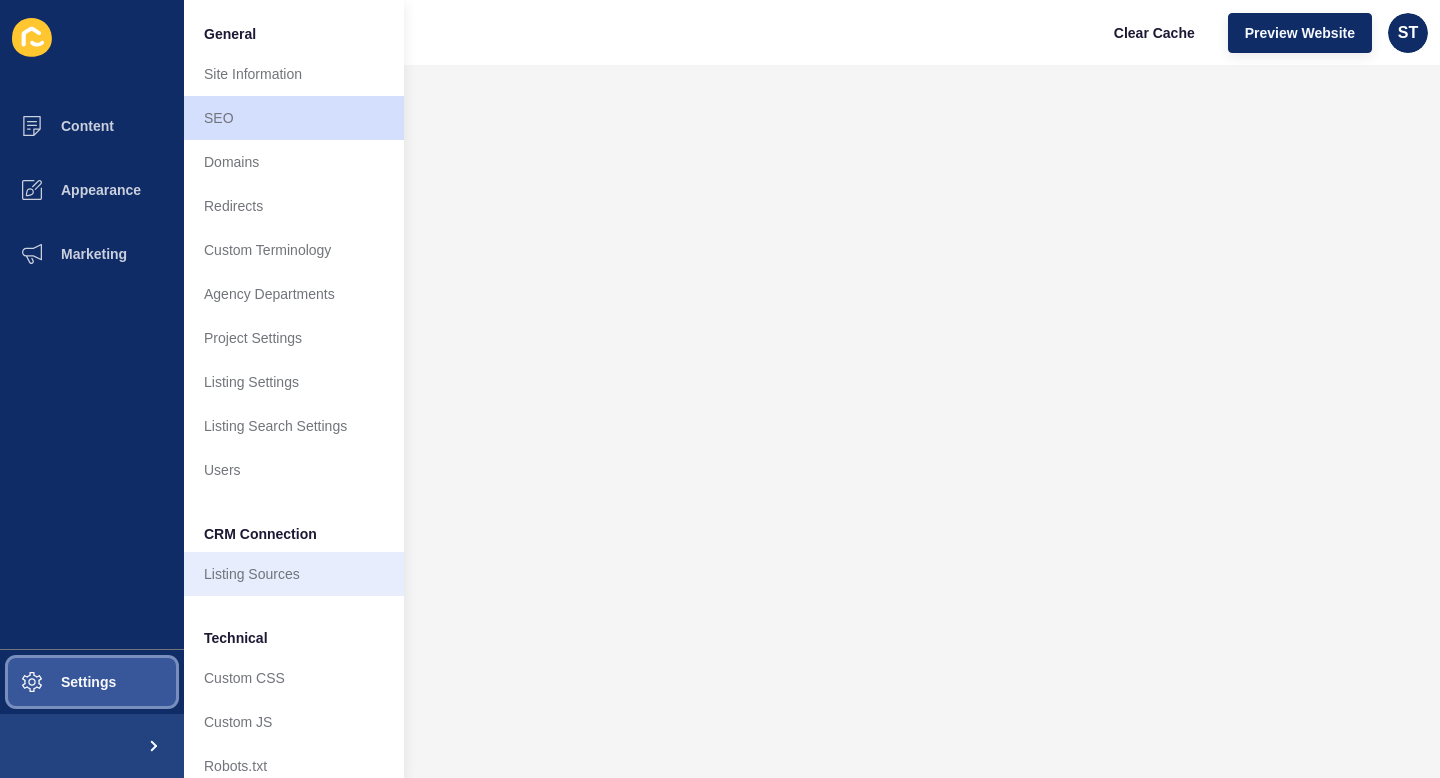 scroll, scrollTop: 22, scrollLeft: 0, axis: vertical 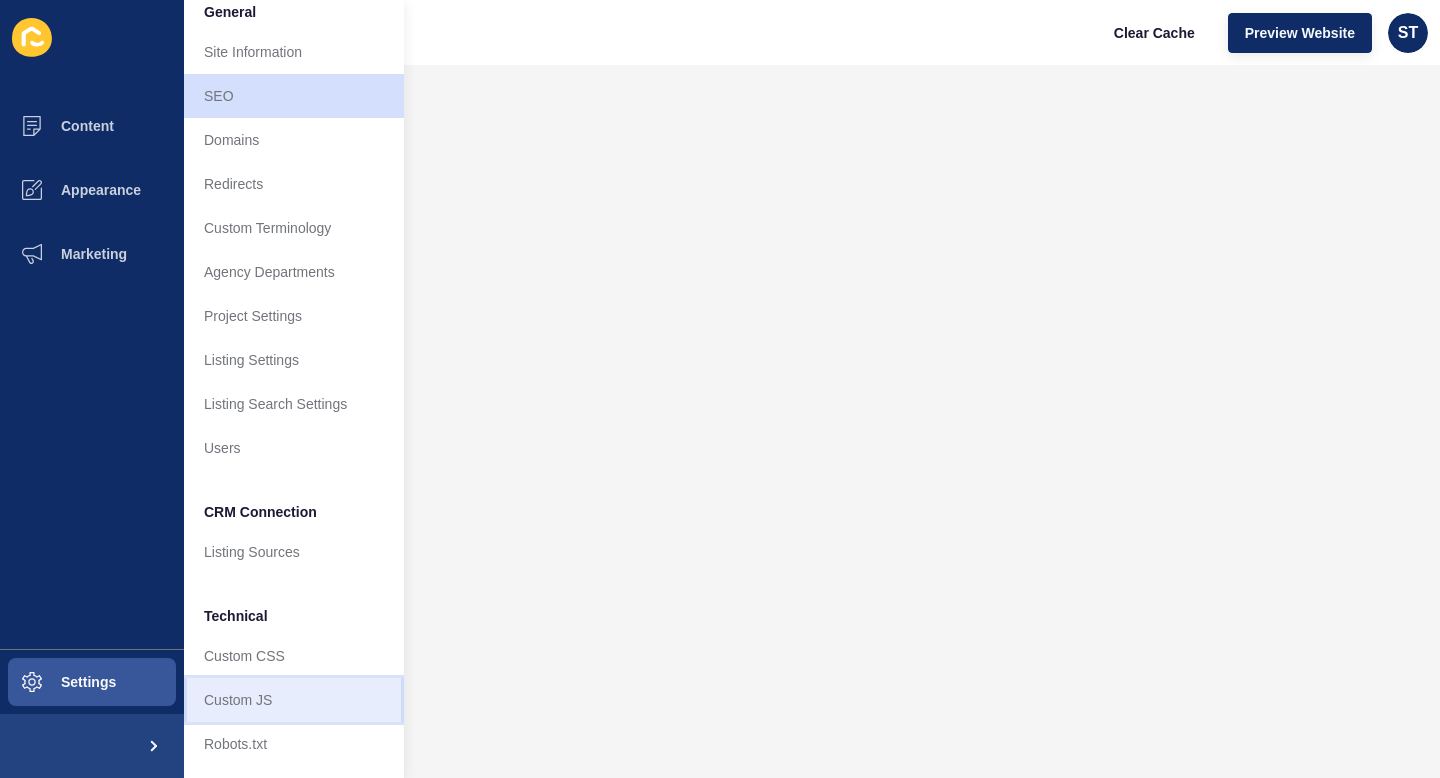 click on "Custom JS" at bounding box center [294, 700] 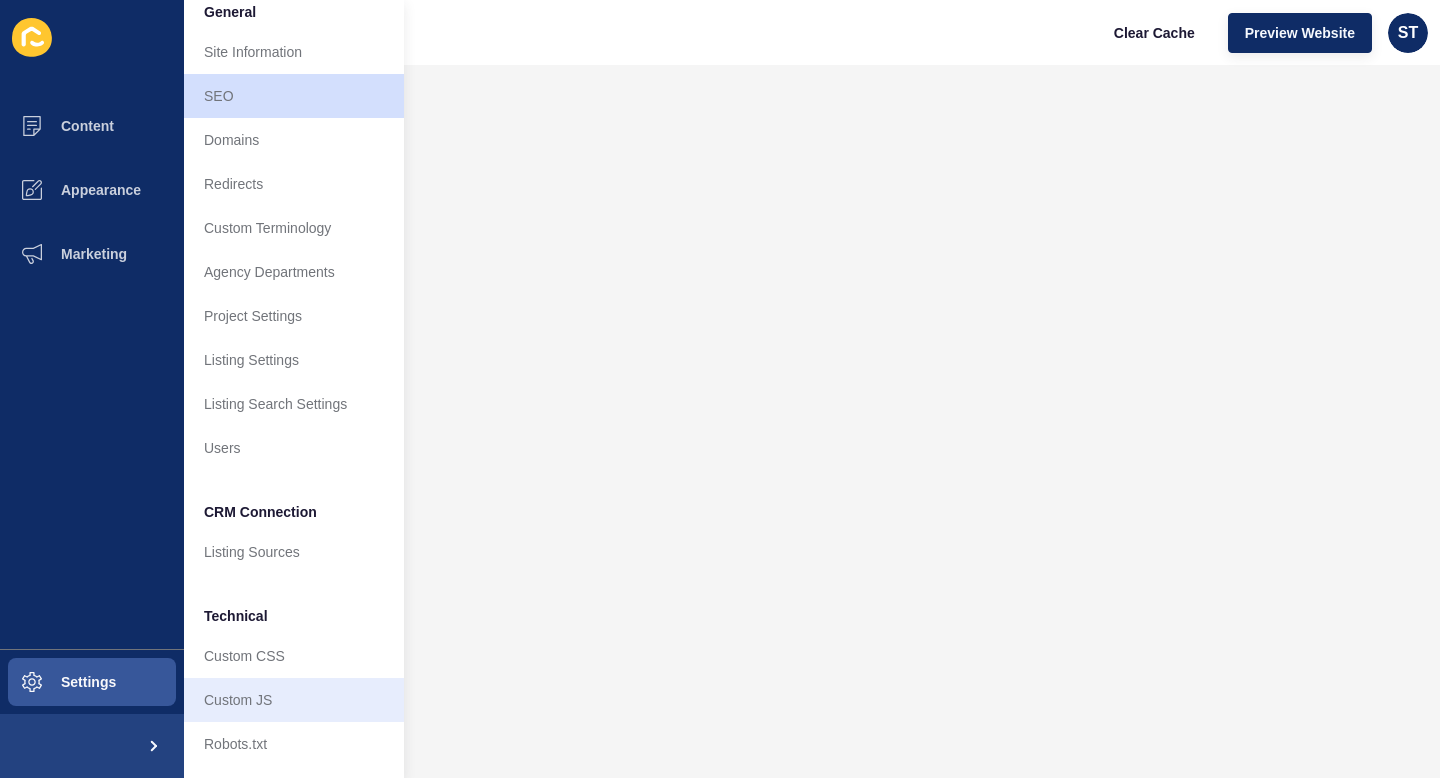 scroll, scrollTop: 0, scrollLeft: 0, axis: both 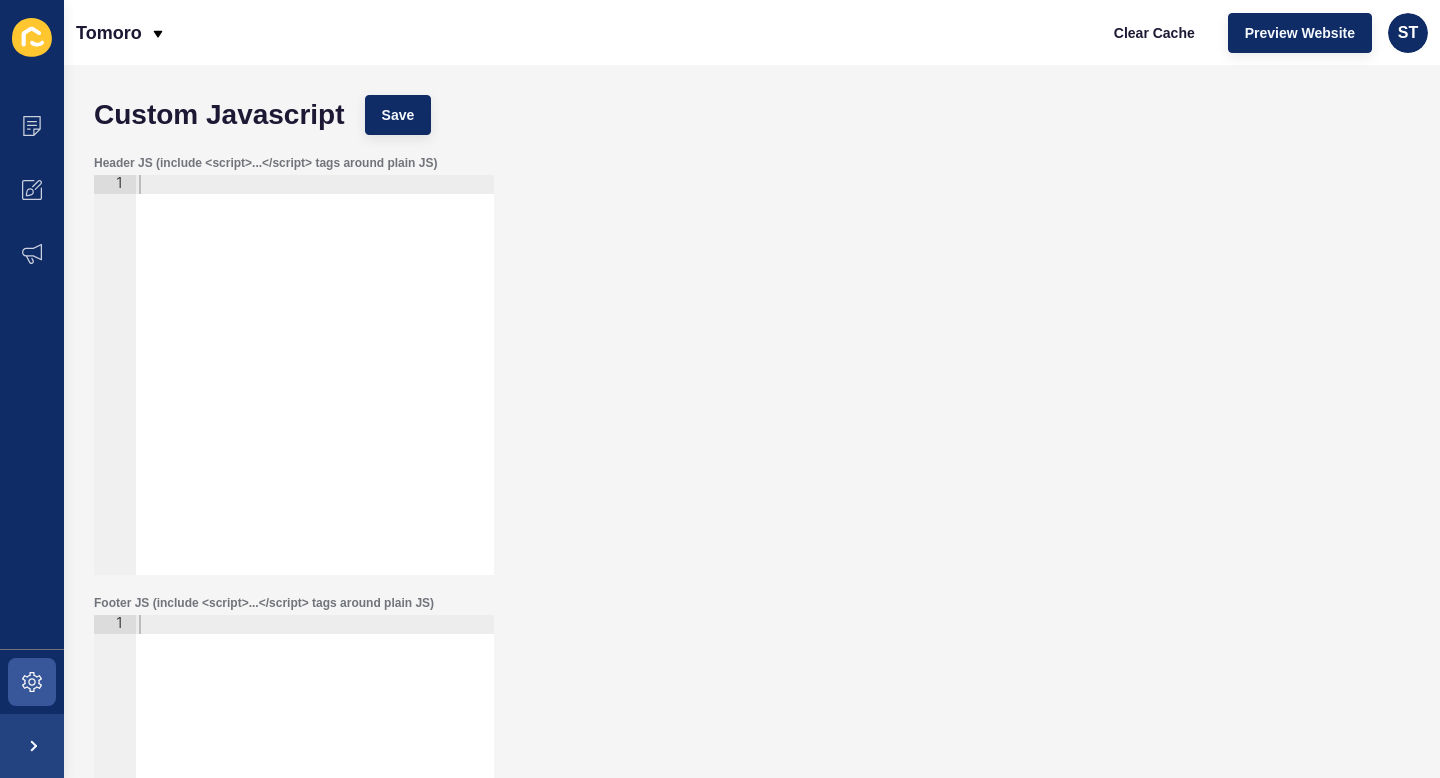 type 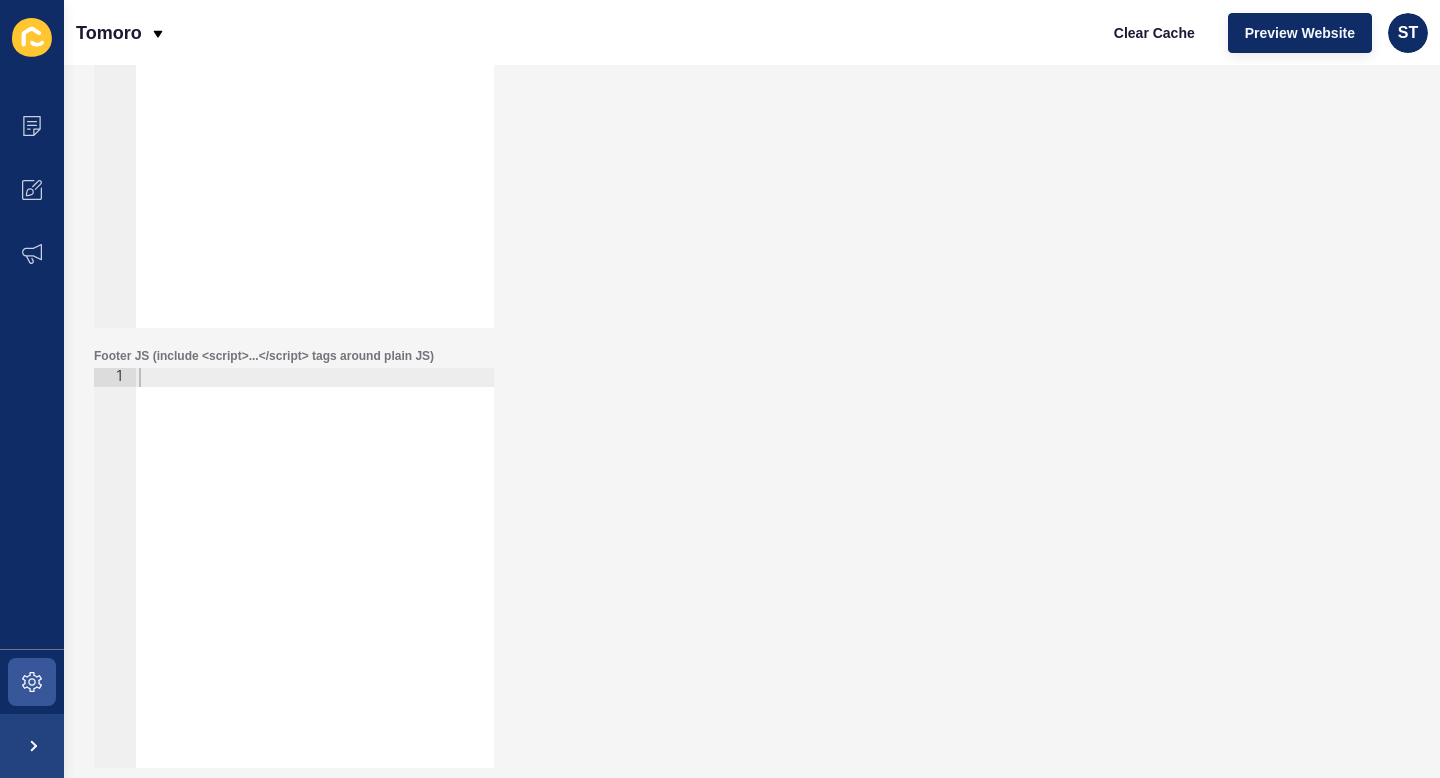 scroll, scrollTop: 0, scrollLeft: 0, axis: both 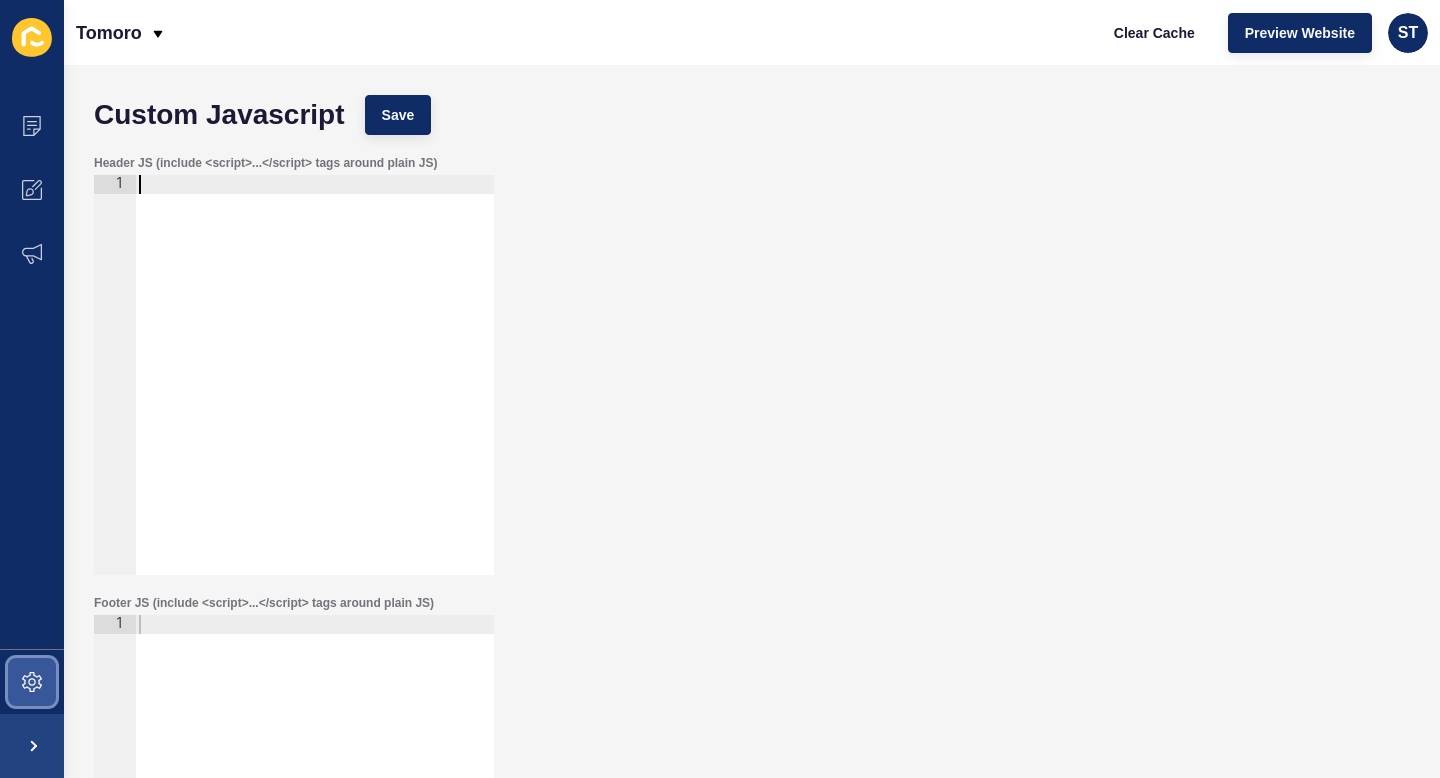 click at bounding box center [32, 682] 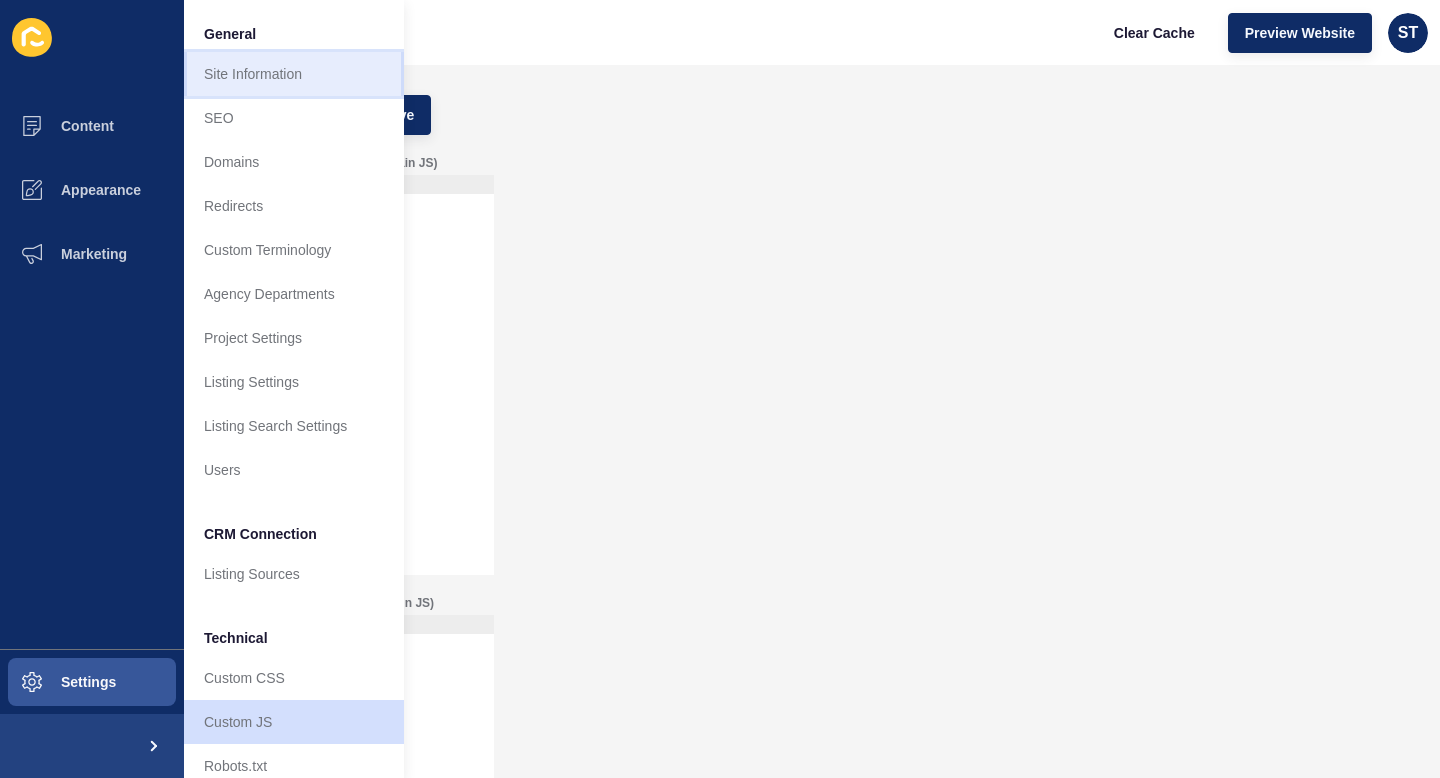click on "Site Information" at bounding box center (294, 74) 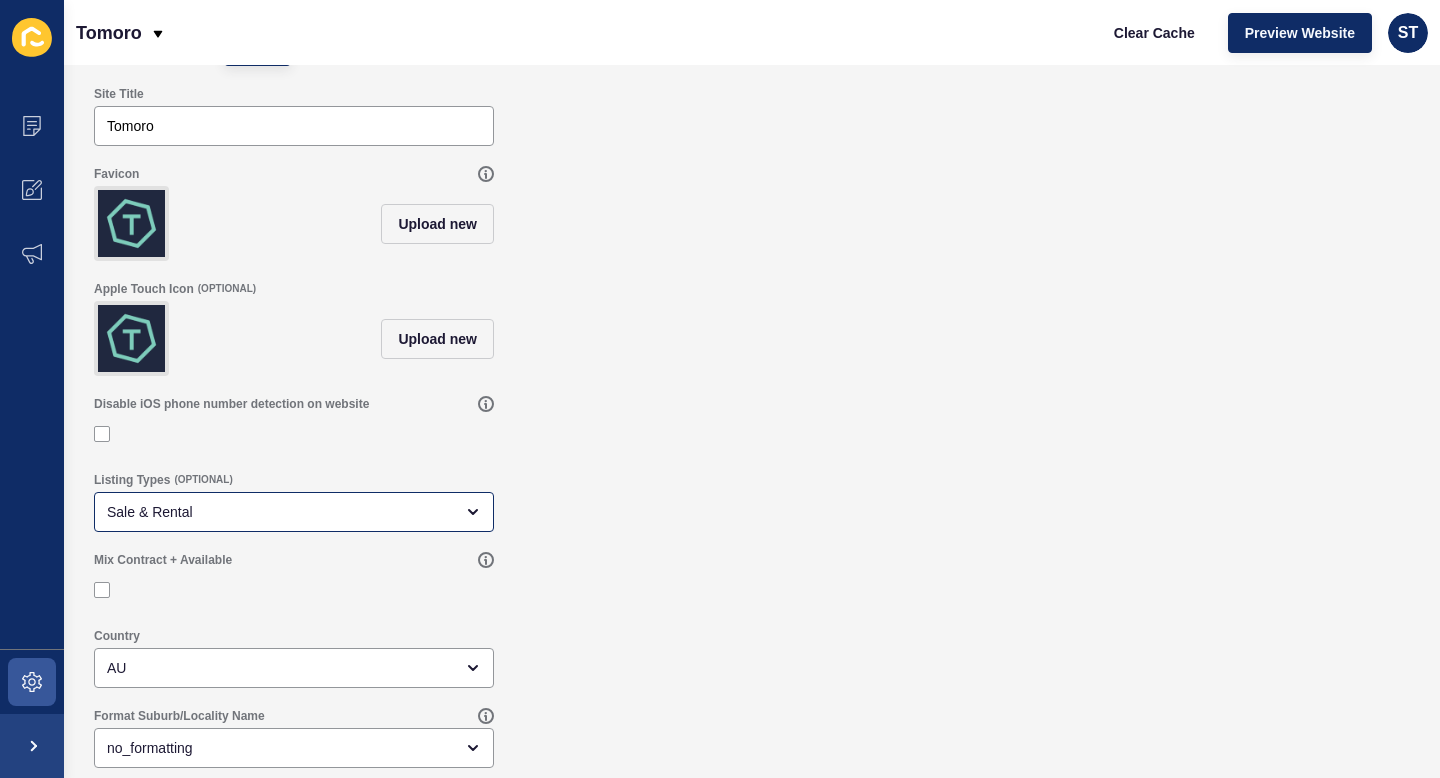 scroll, scrollTop: 0, scrollLeft: 0, axis: both 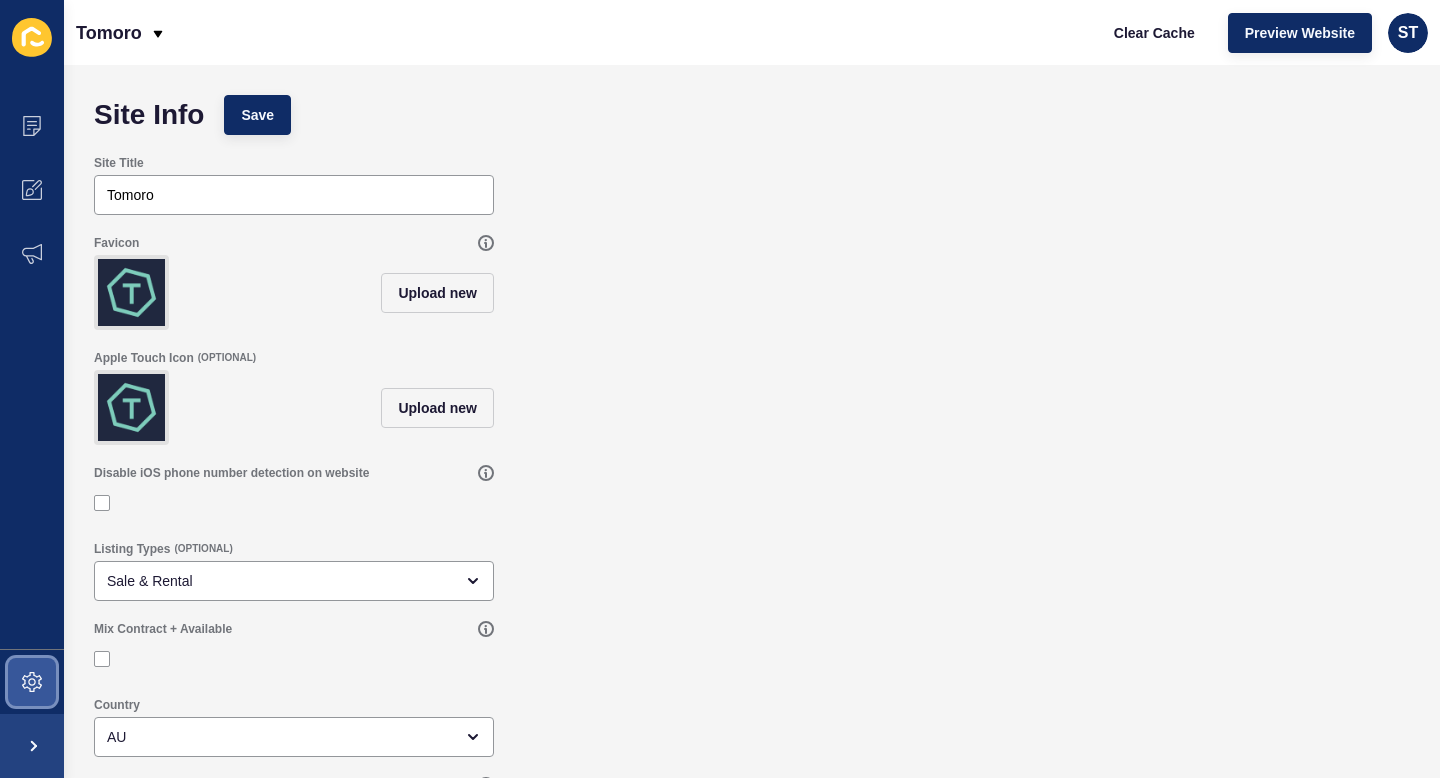 click at bounding box center [32, 682] 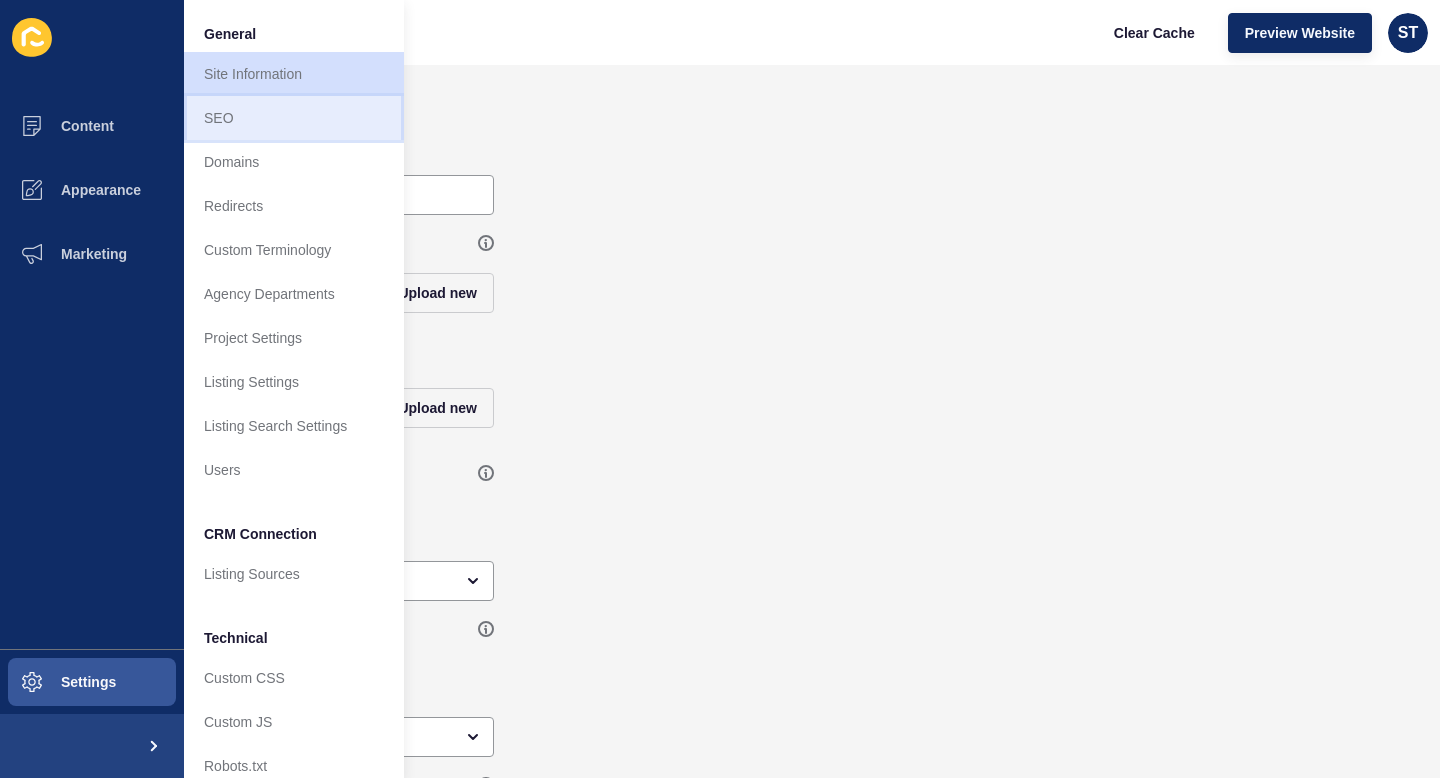 click on "SEO" at bounding box center (294, 118) 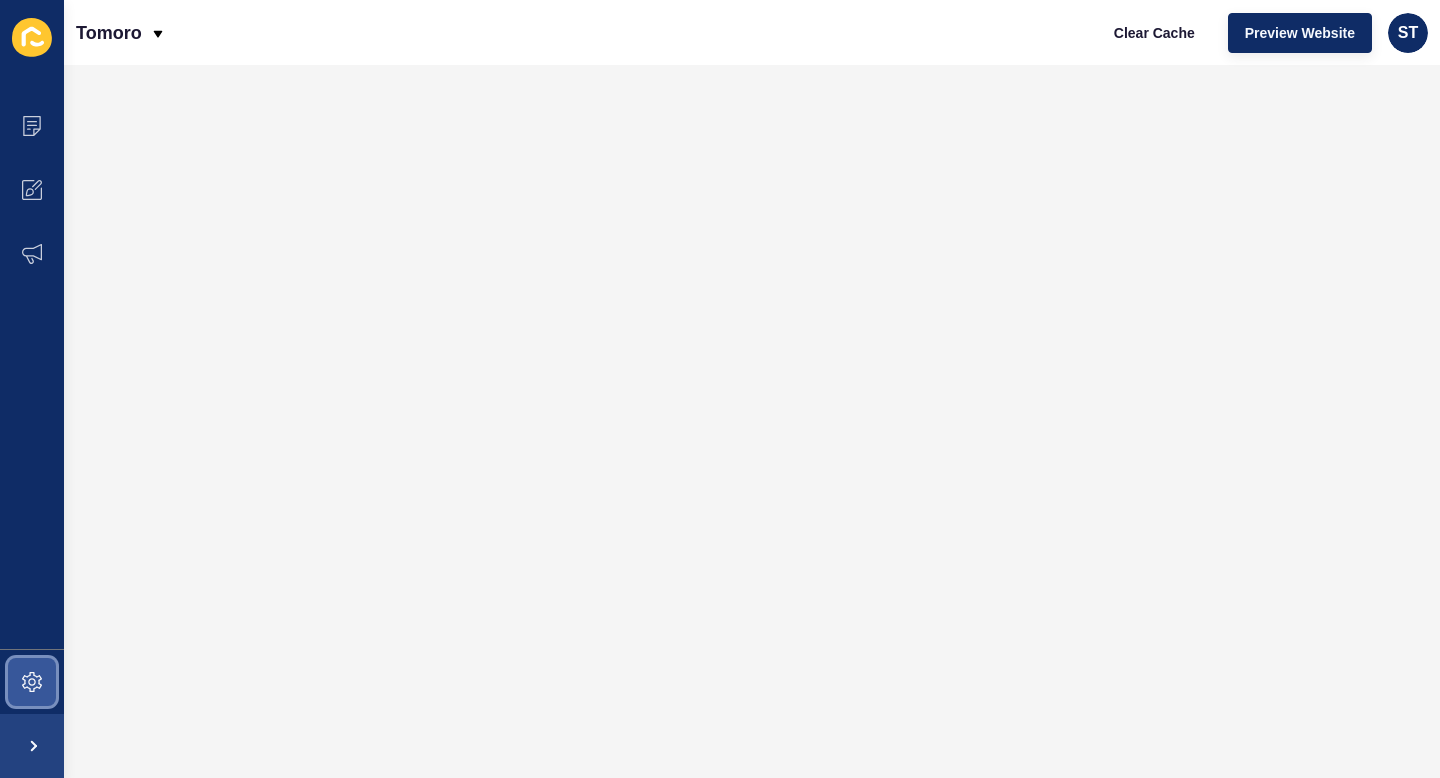 click at bounding box center [32, 682] 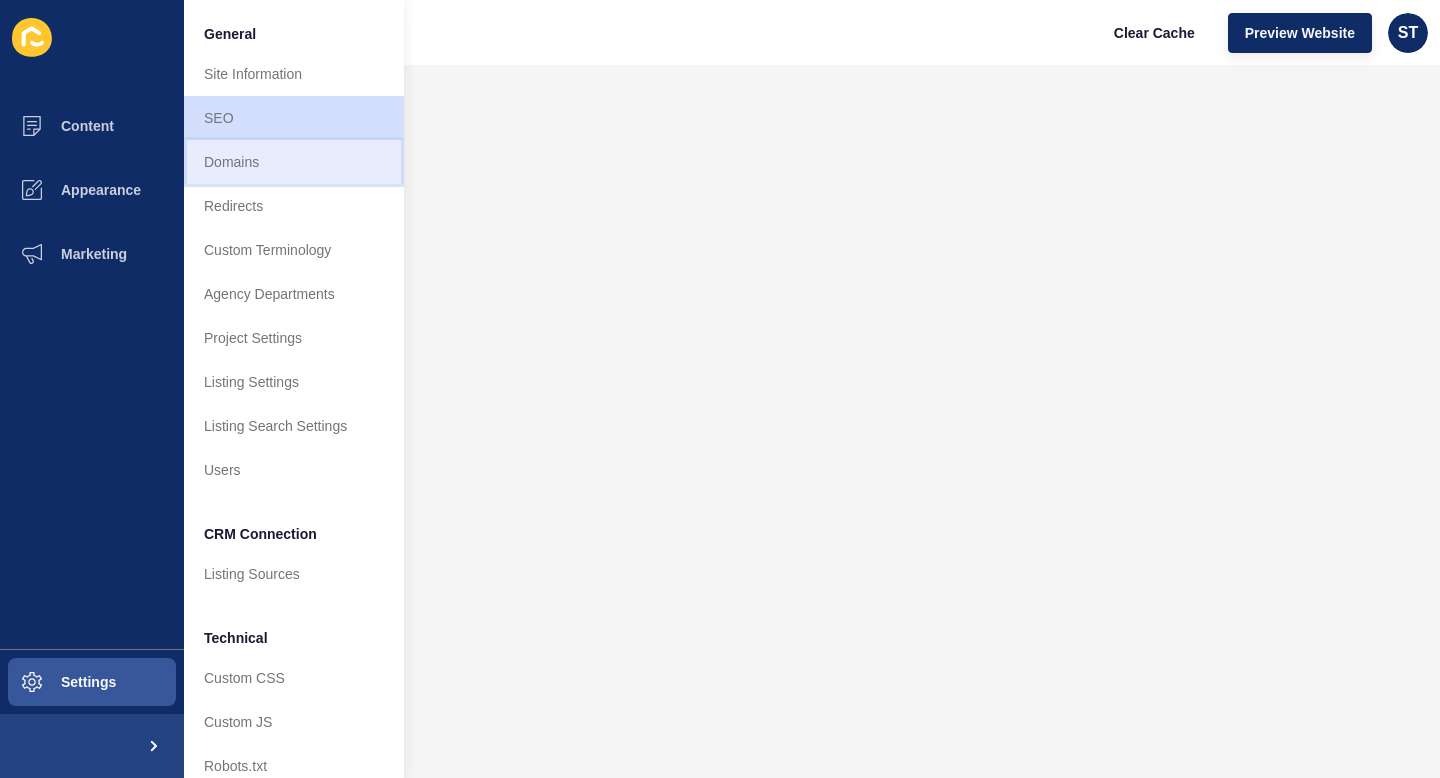 click on "Domains" at bounding box center [294, 162] 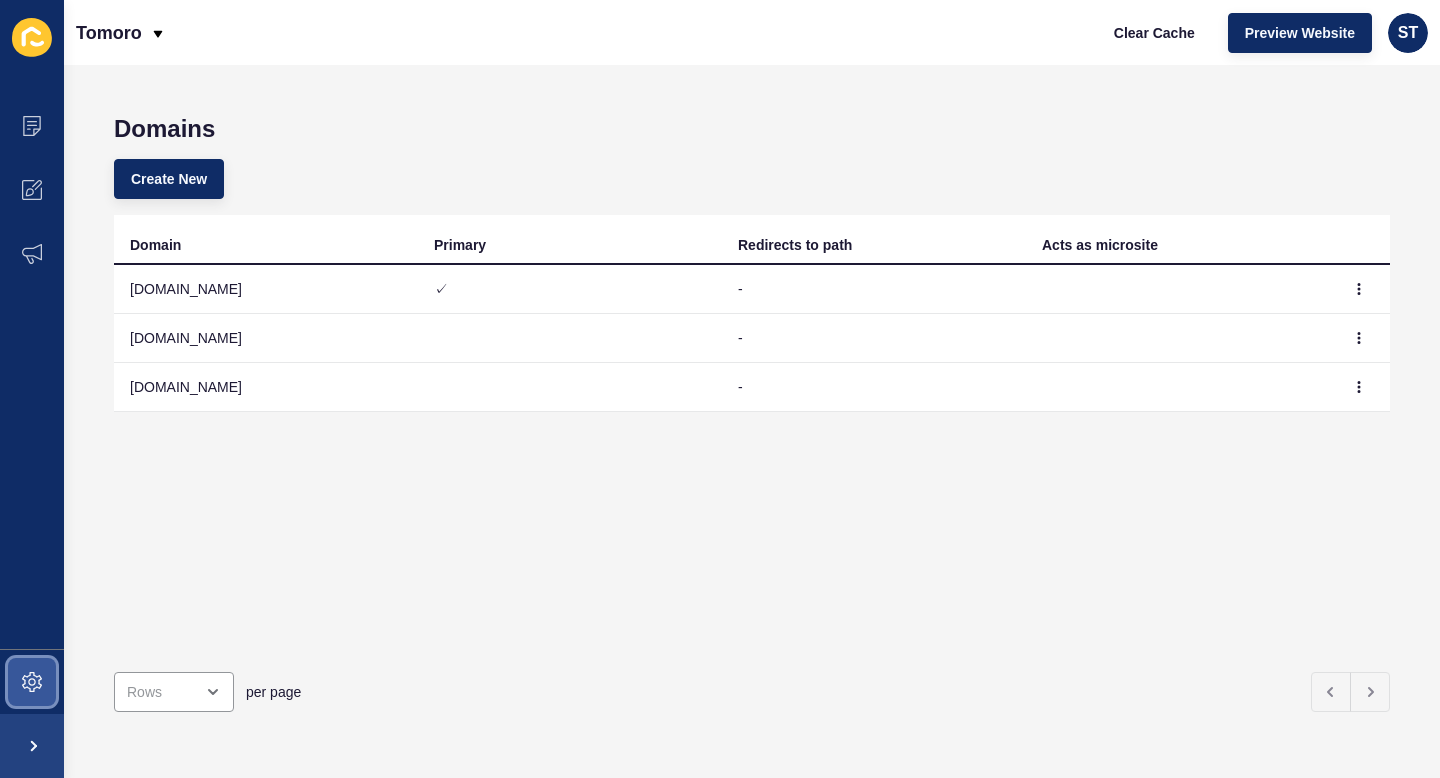 click 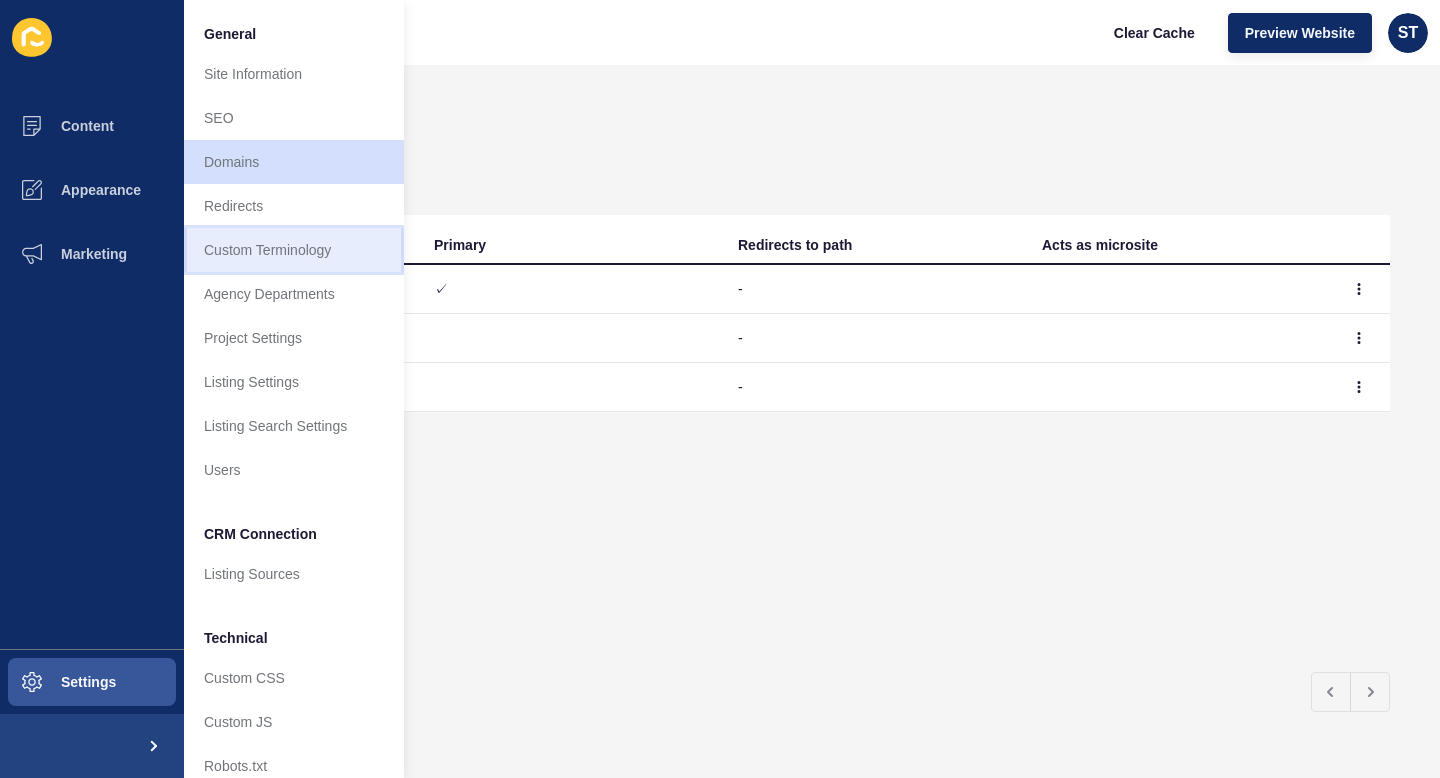click on "Custom Terminology" at bounding box center [294, 250] 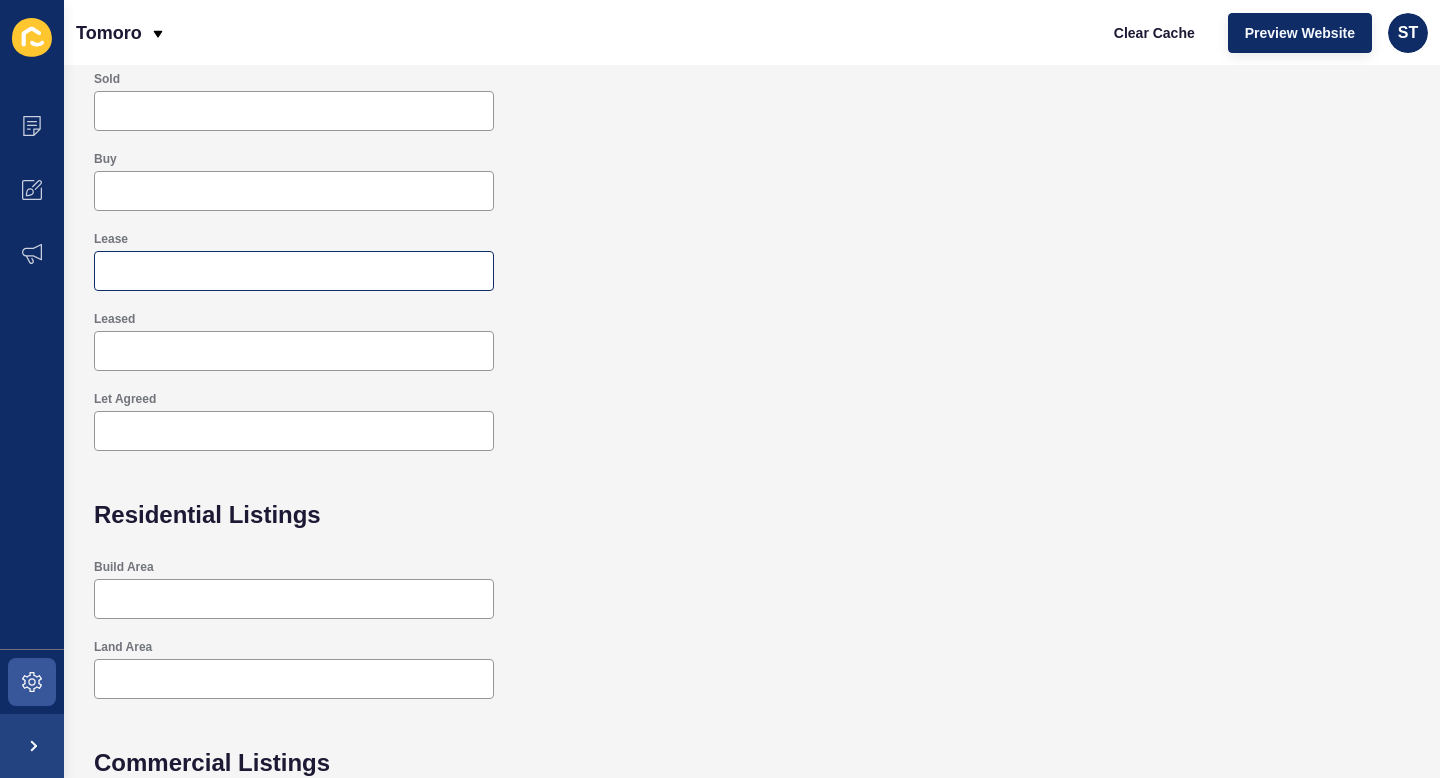 scroll, scrollTop: 511, scrollLeft: 0, axis: vertical 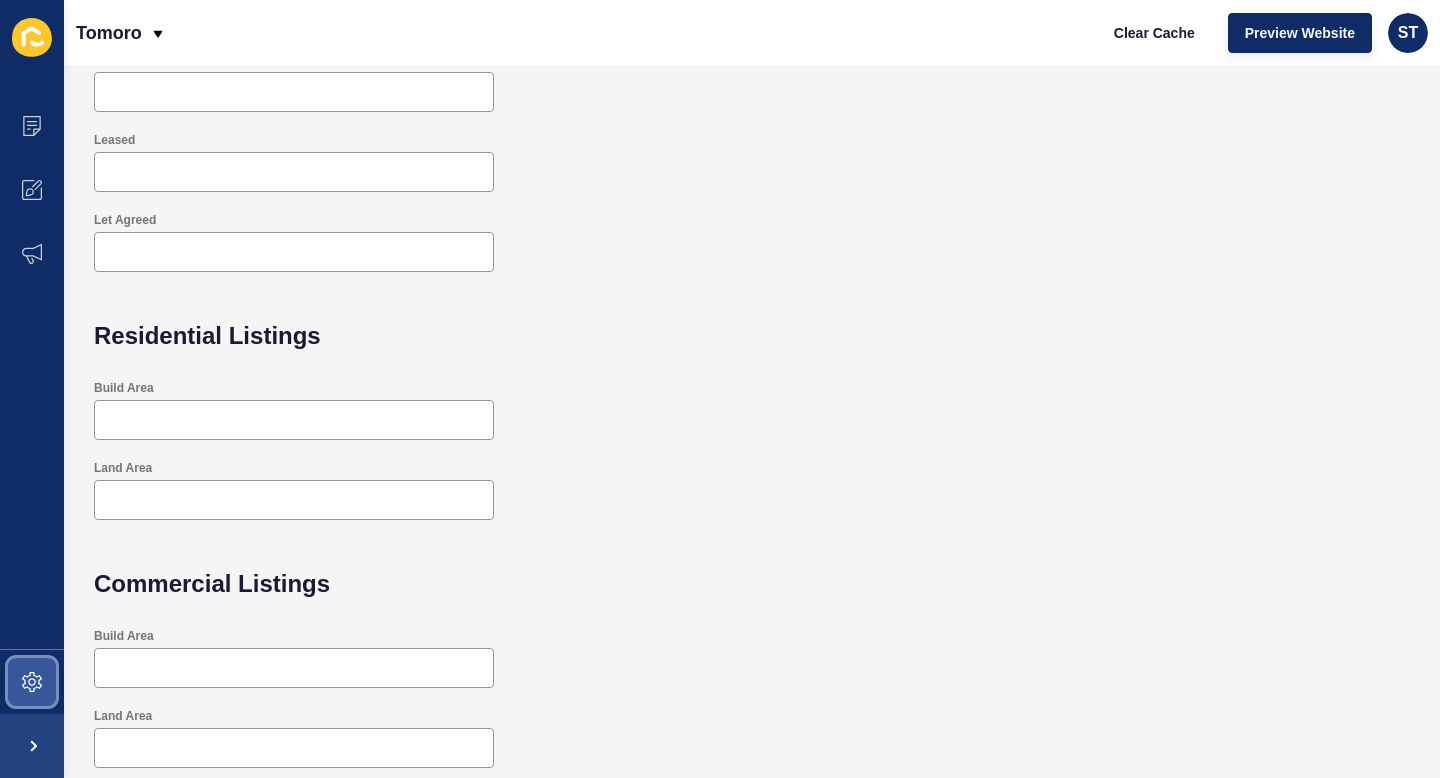 click 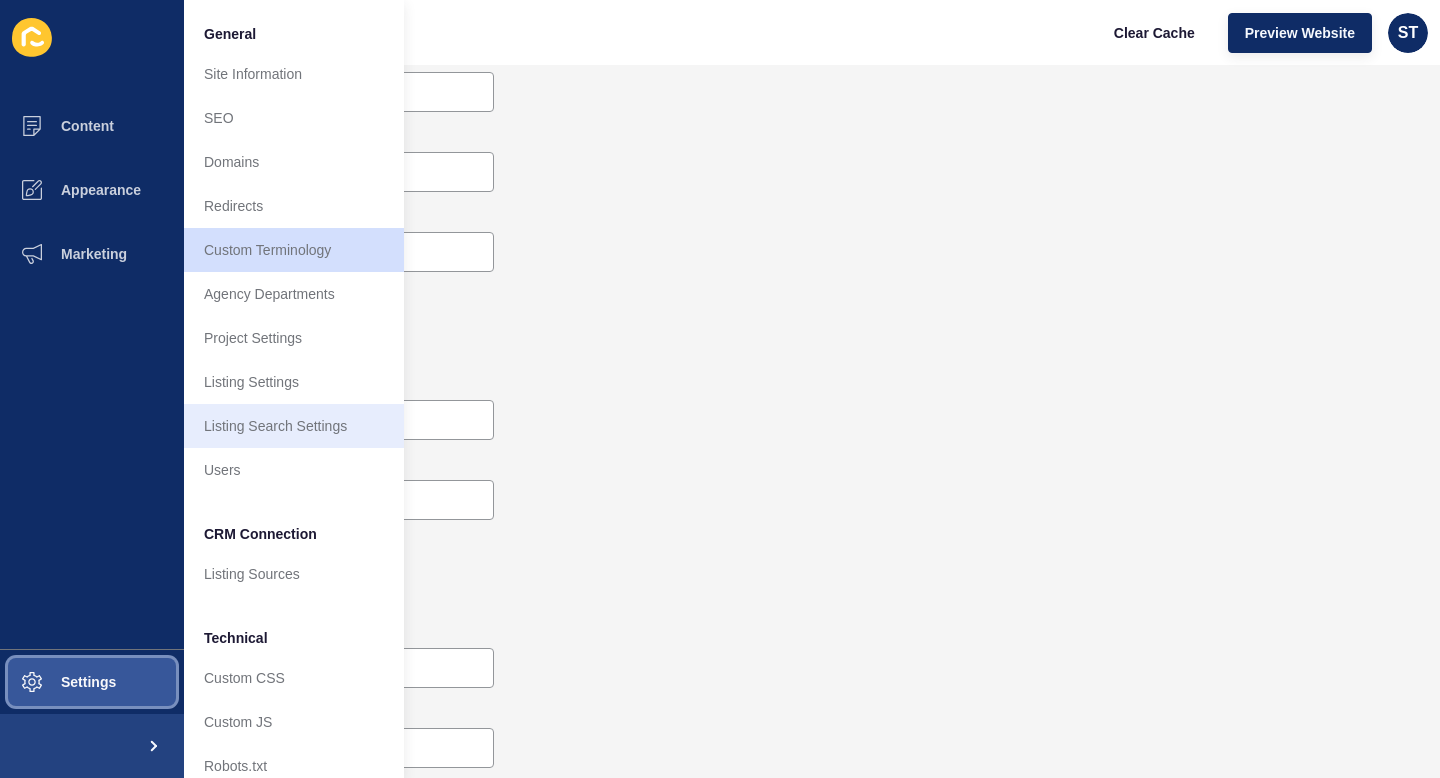scroll, scrollTop: 22, scrollLeft: 0, axis: vertical 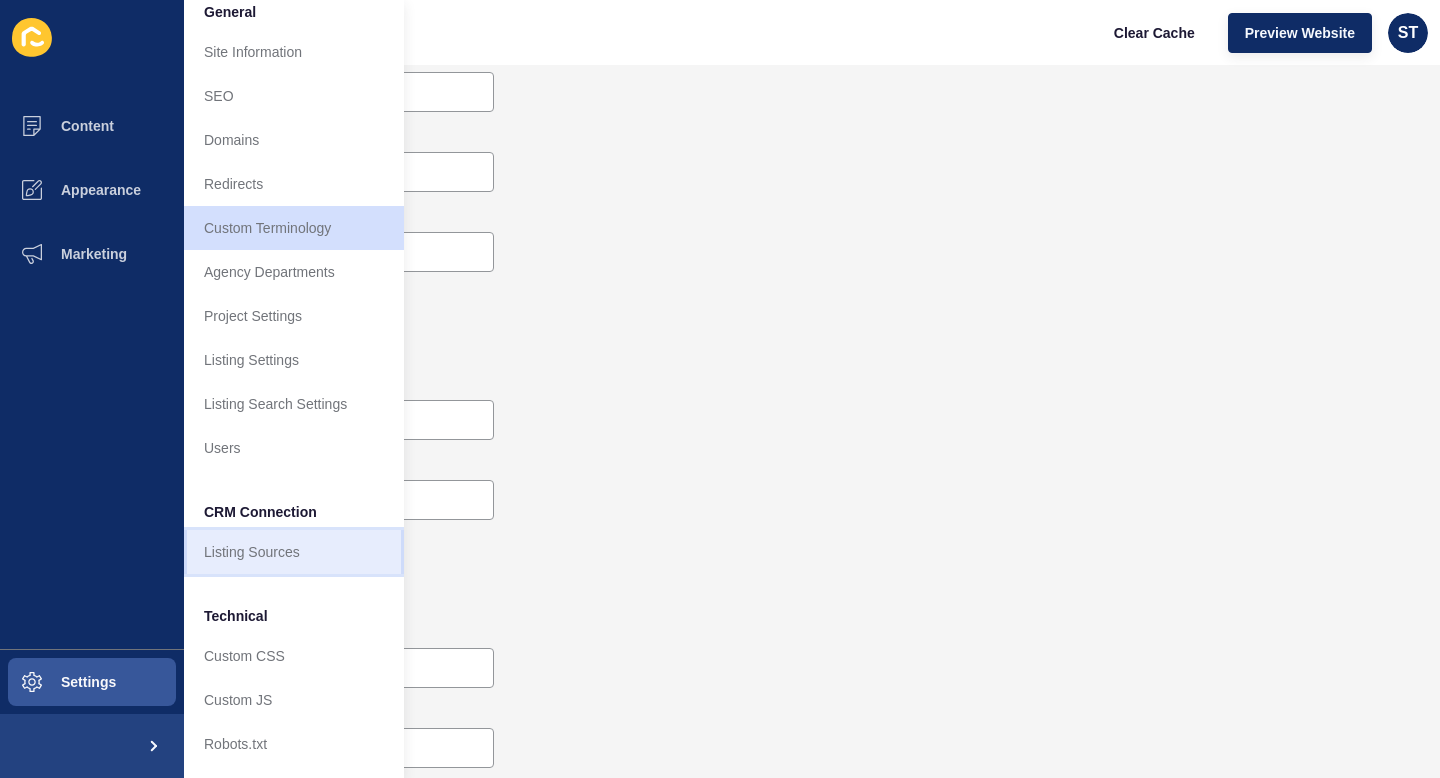 click on "Listing Sources" at bounding box center (294, 552) 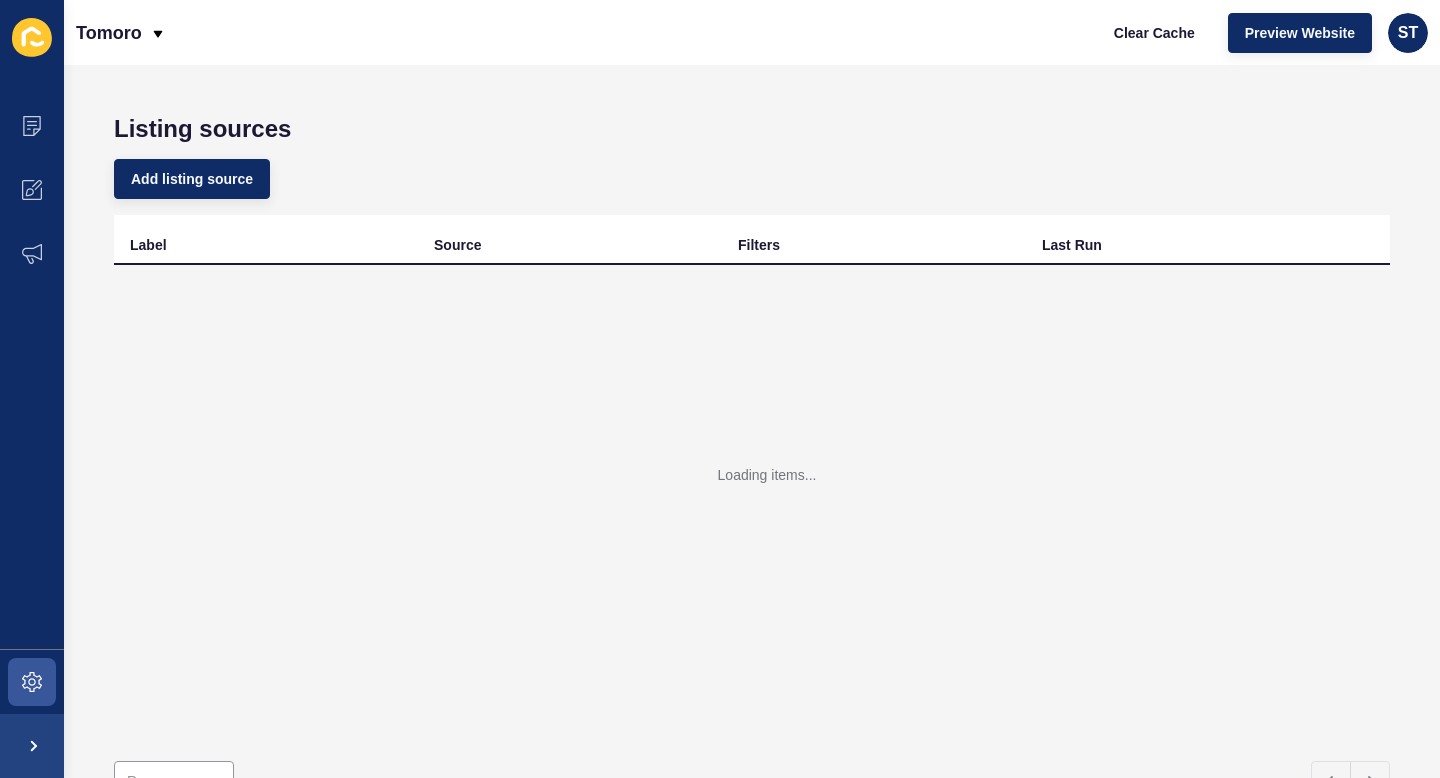 scroll, scrollTop: 0, scrollLeft: 0, axis: both 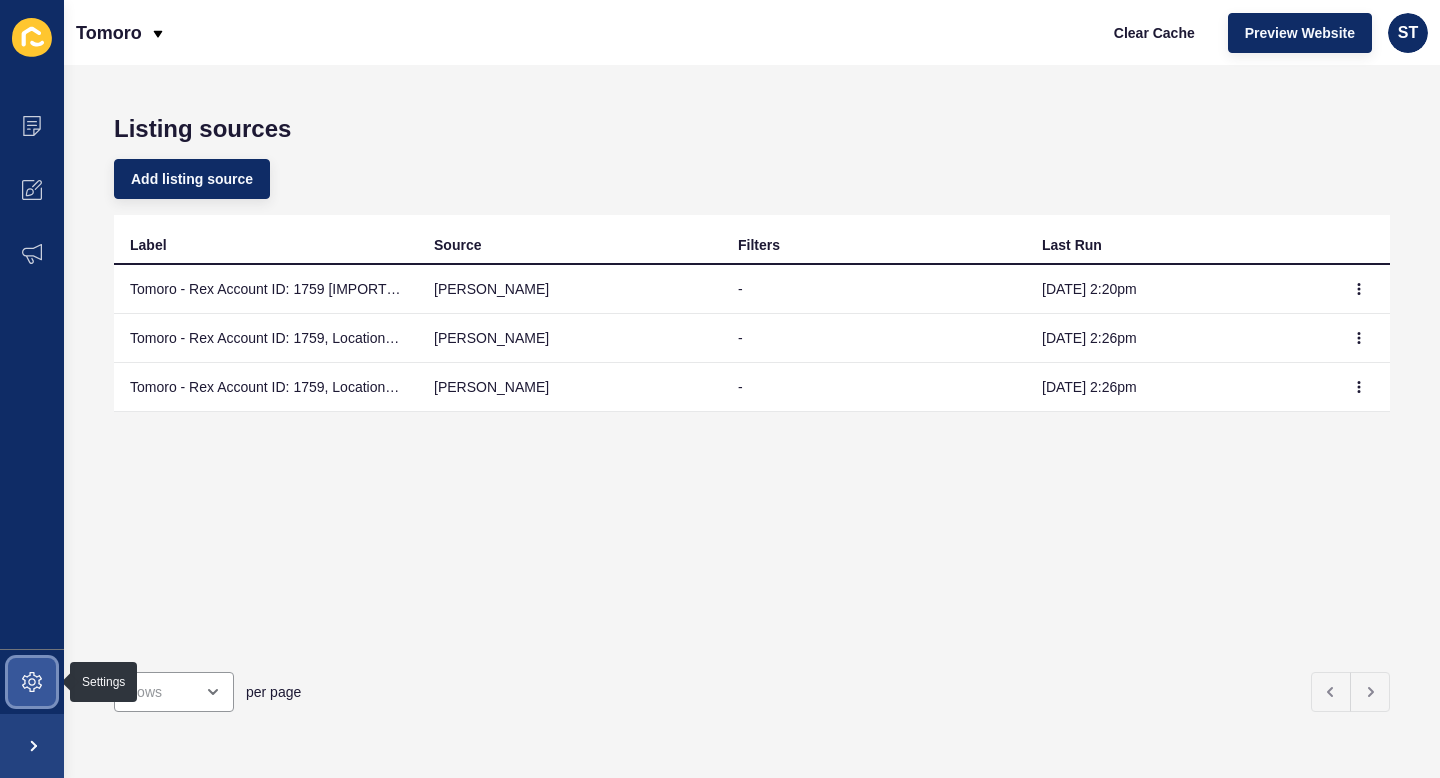 click at bounding box center [32, 682] 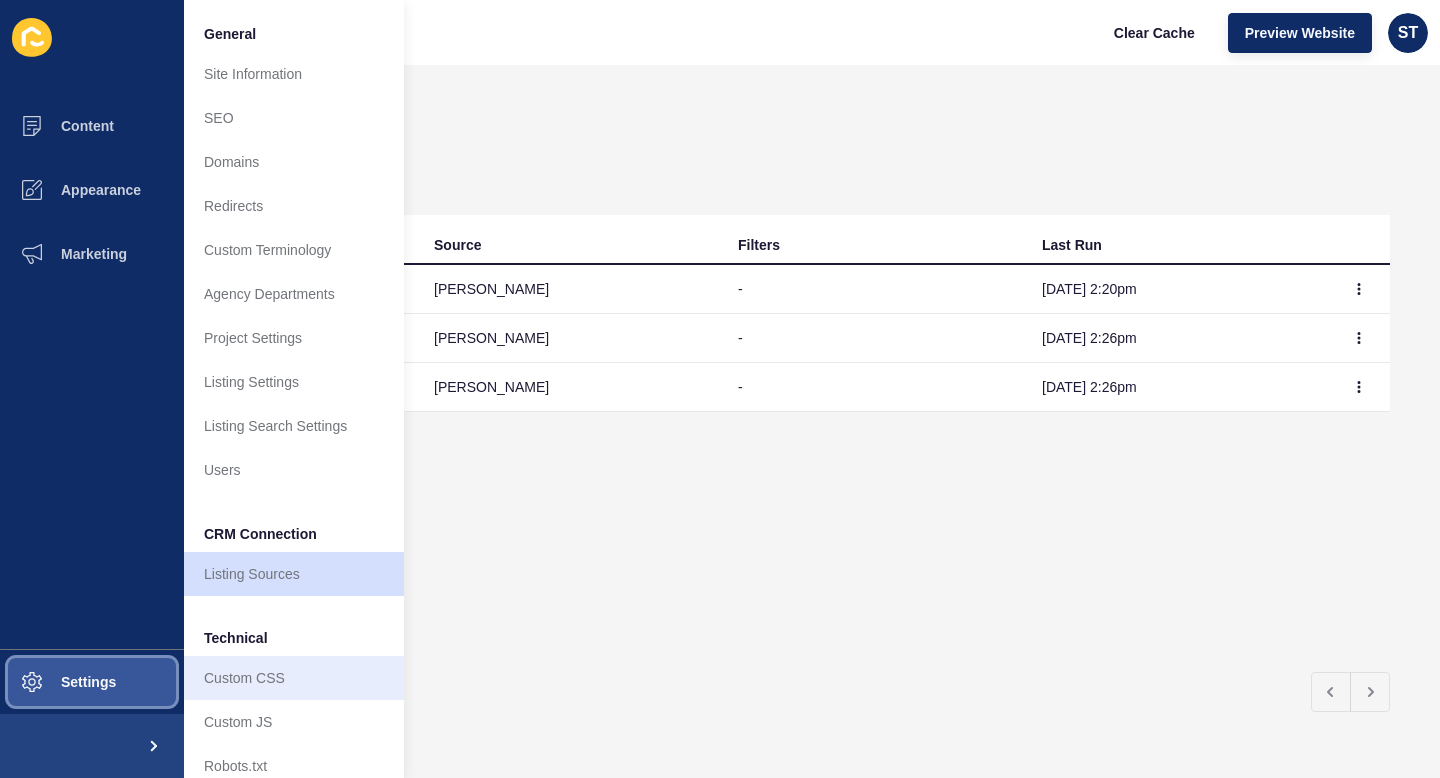 scroll, scrollTop: 22, scrollLeft: 0, axis: vertical 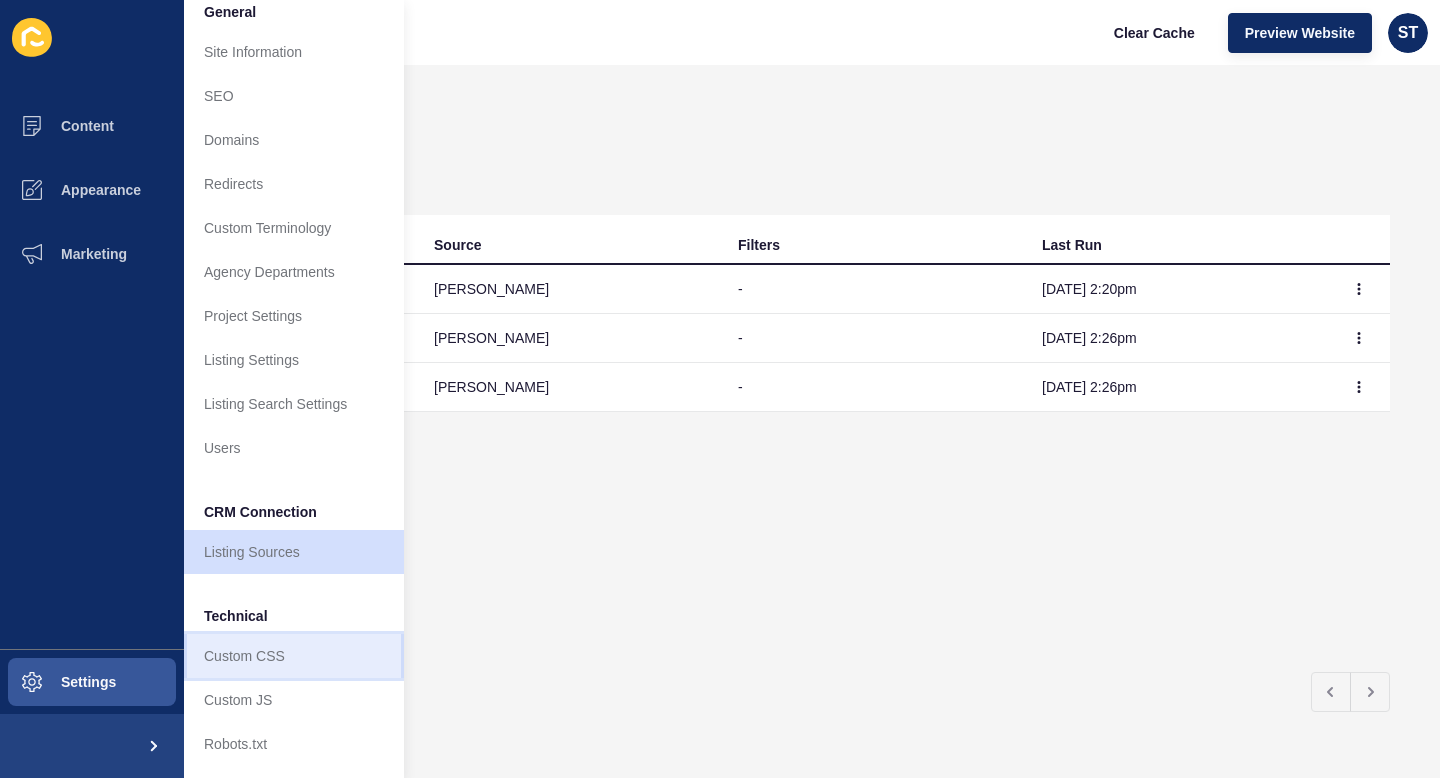 click on "Custom CSS" at bounding box center [294, 656] 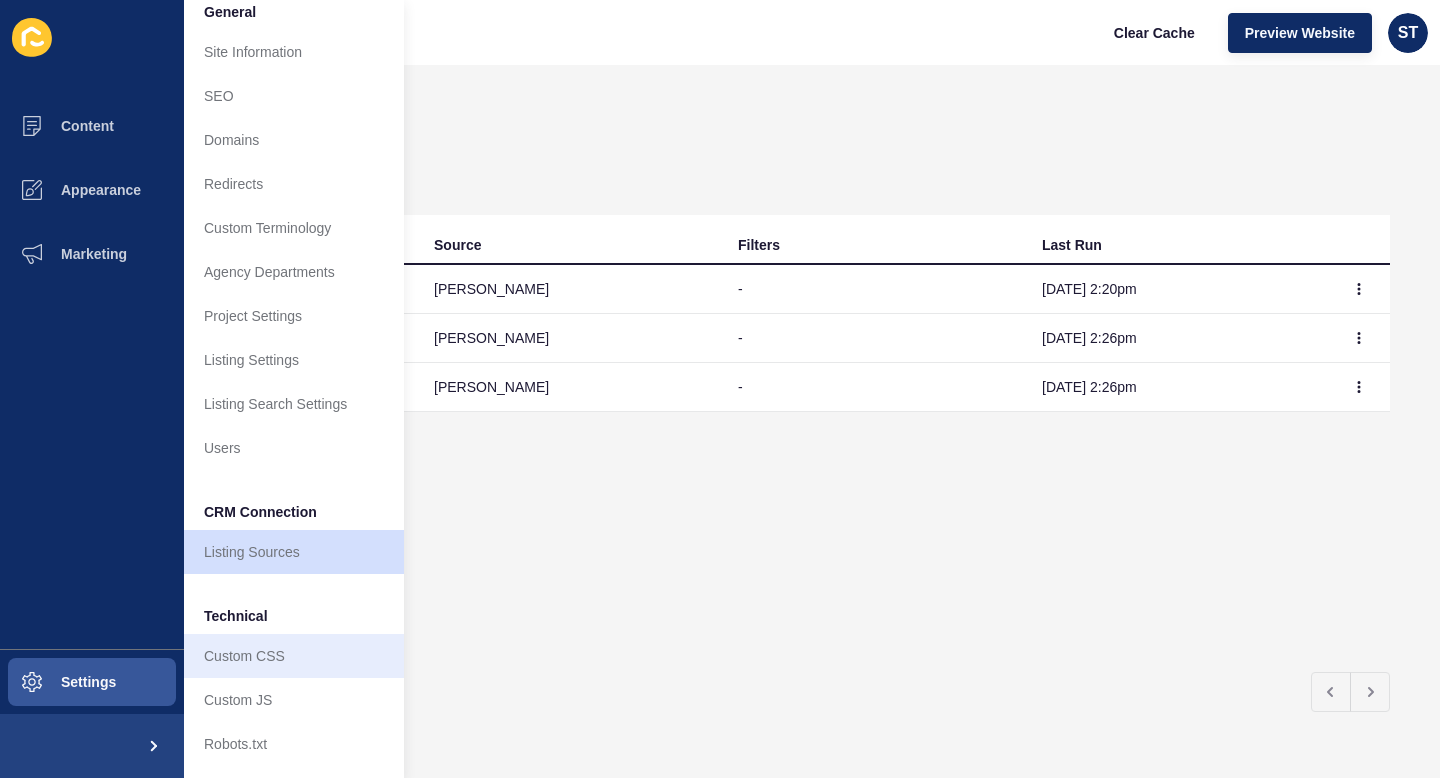 scroll, scrollTop: 0, scrollLeft: 0, axis: both 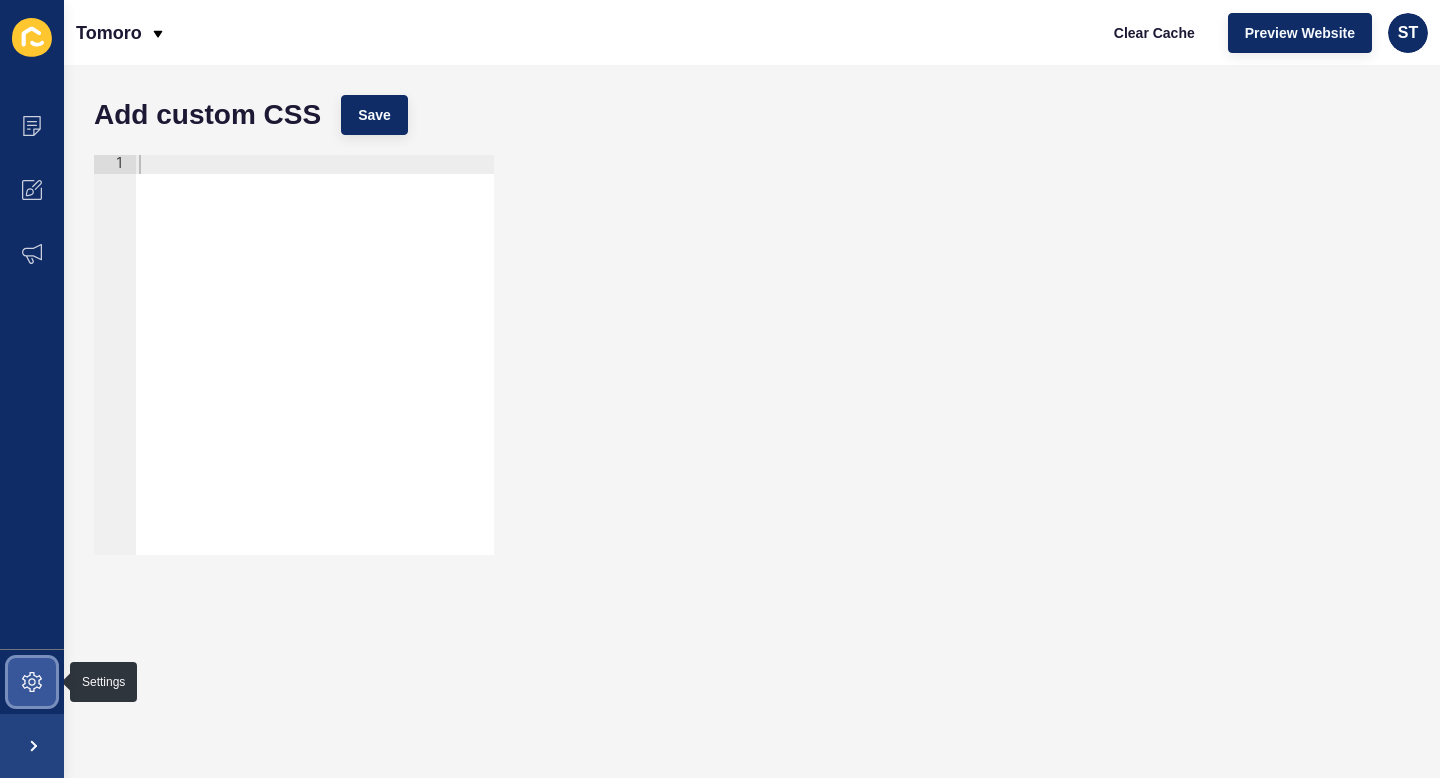 click 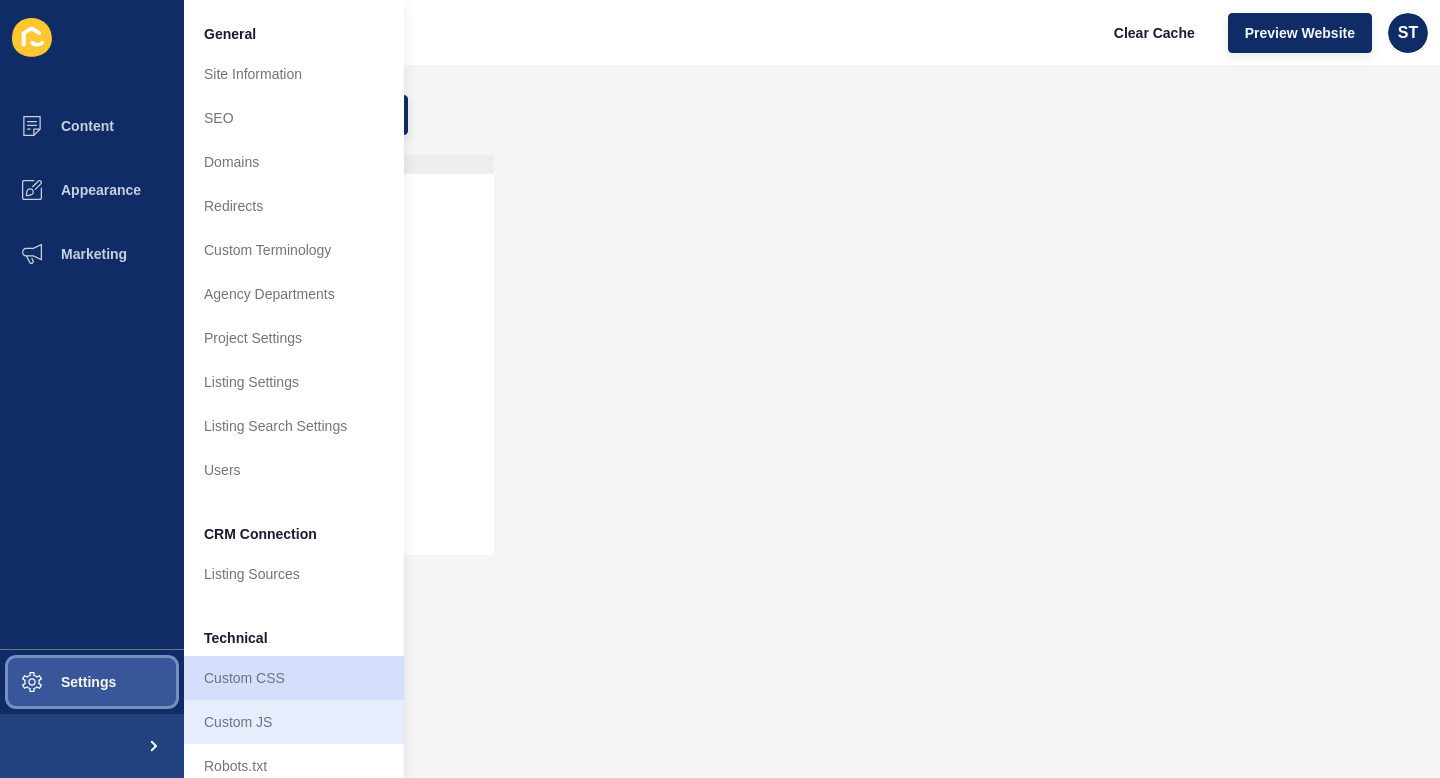 scroll, scrollTop: 22, scrollLeft: 0, axis: vertical 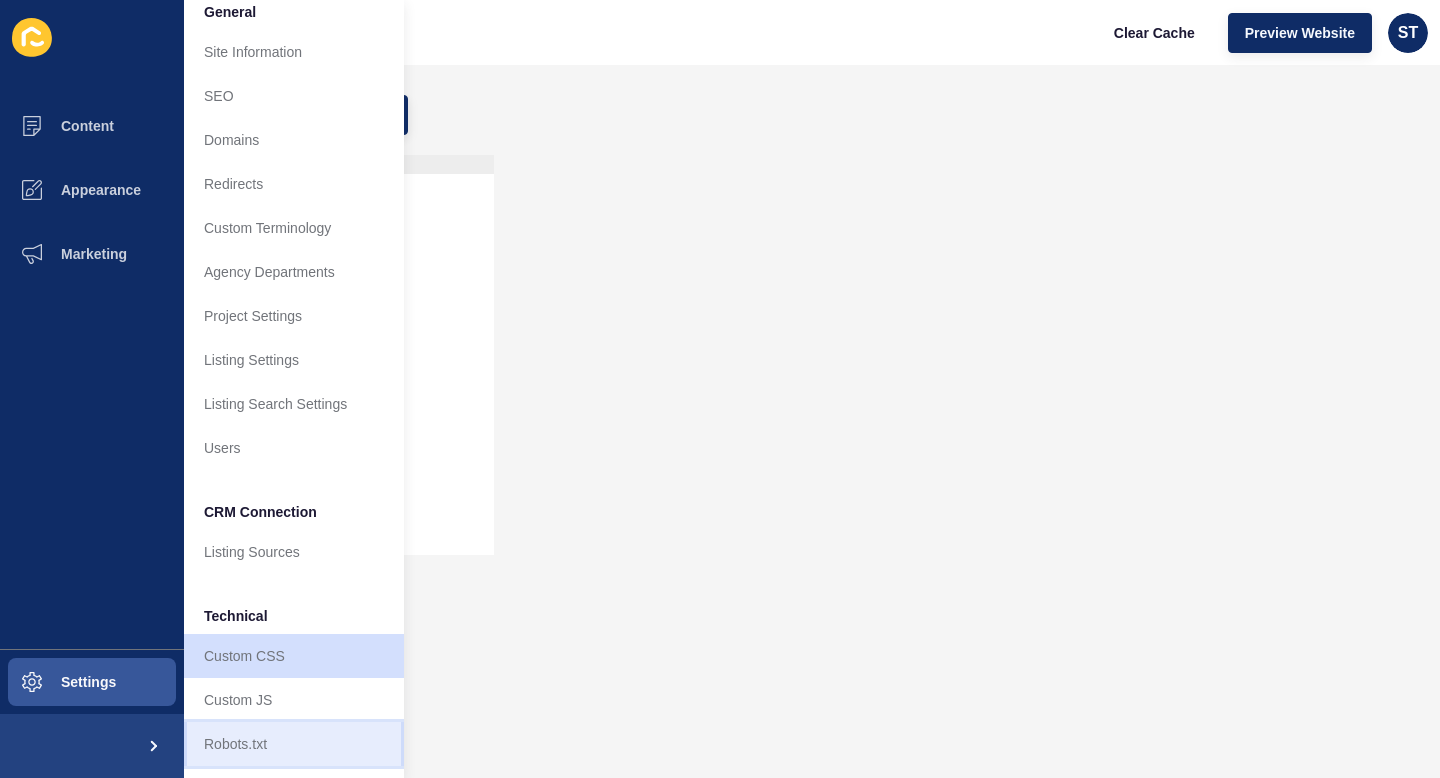 click on "Robots.txt" at bounding box center [294, 744] 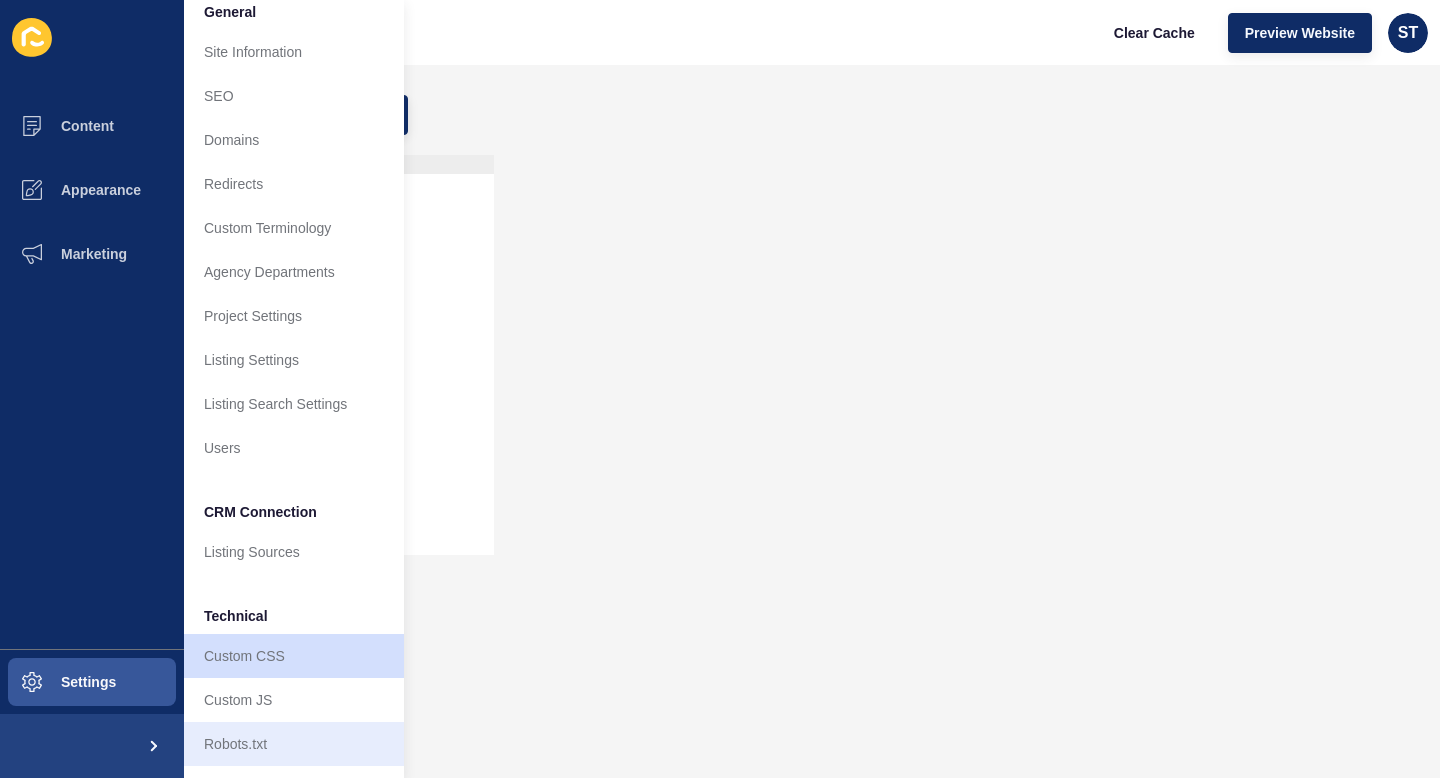 scroll, scrollTop: 0, scrollLeft: 0, axis: both 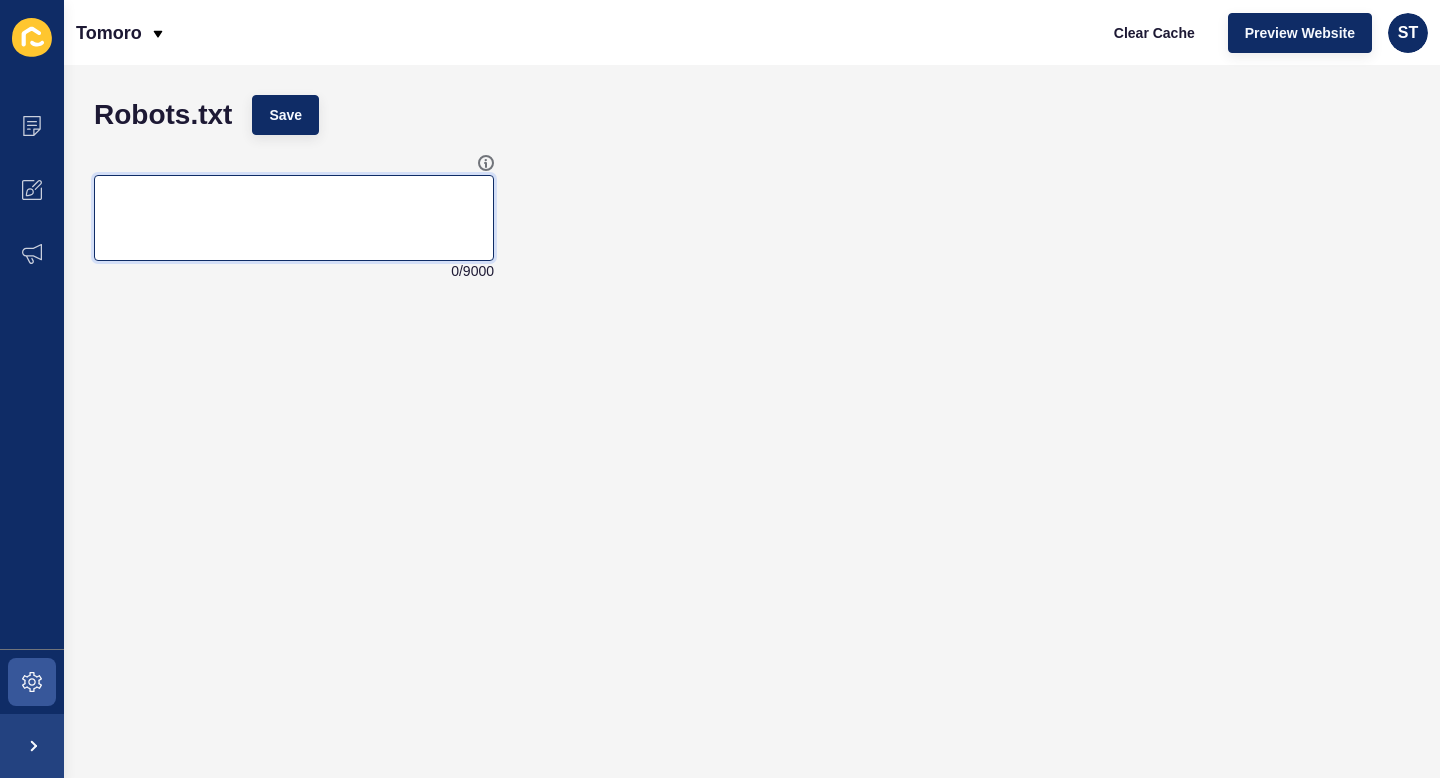 click at bounding box center (294, 218) 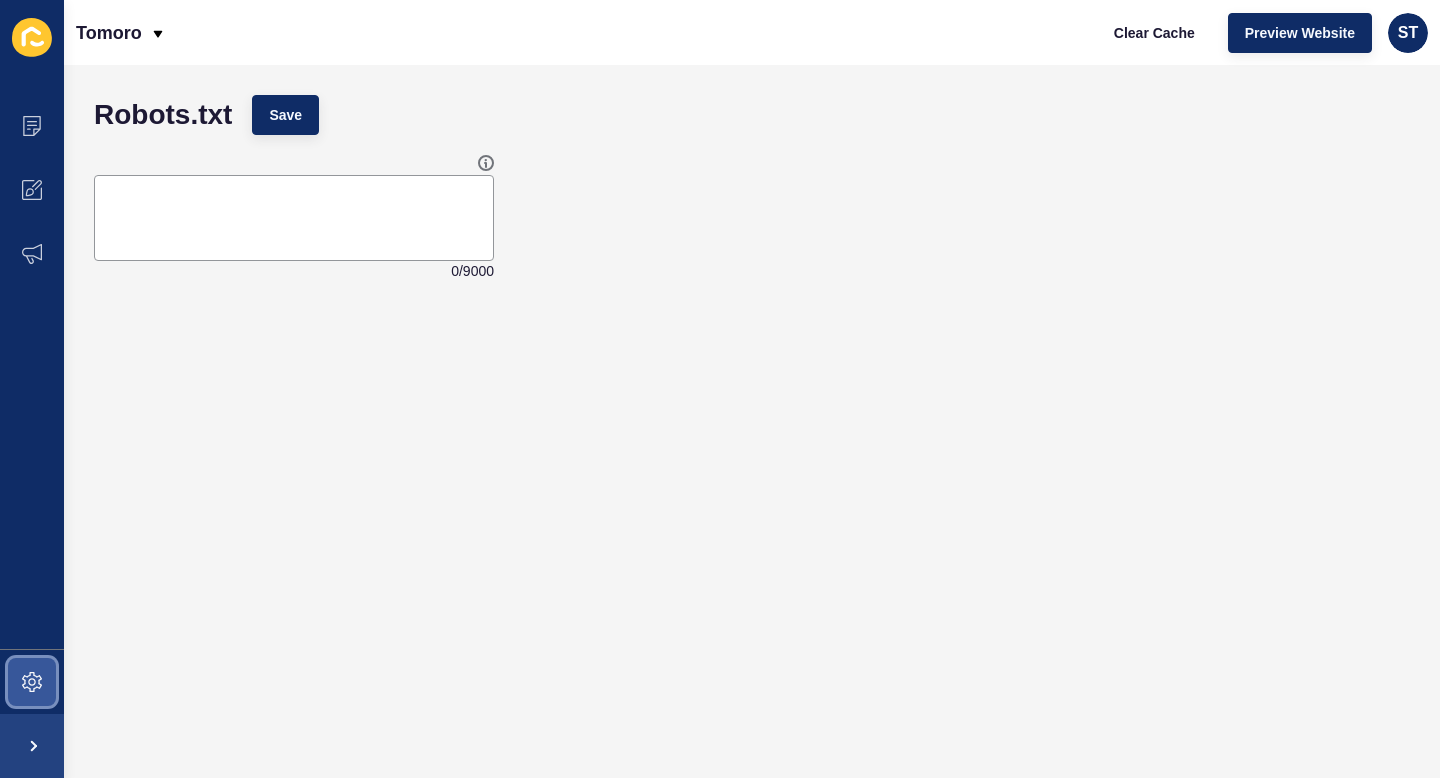 click at bounding box center (32, 682) 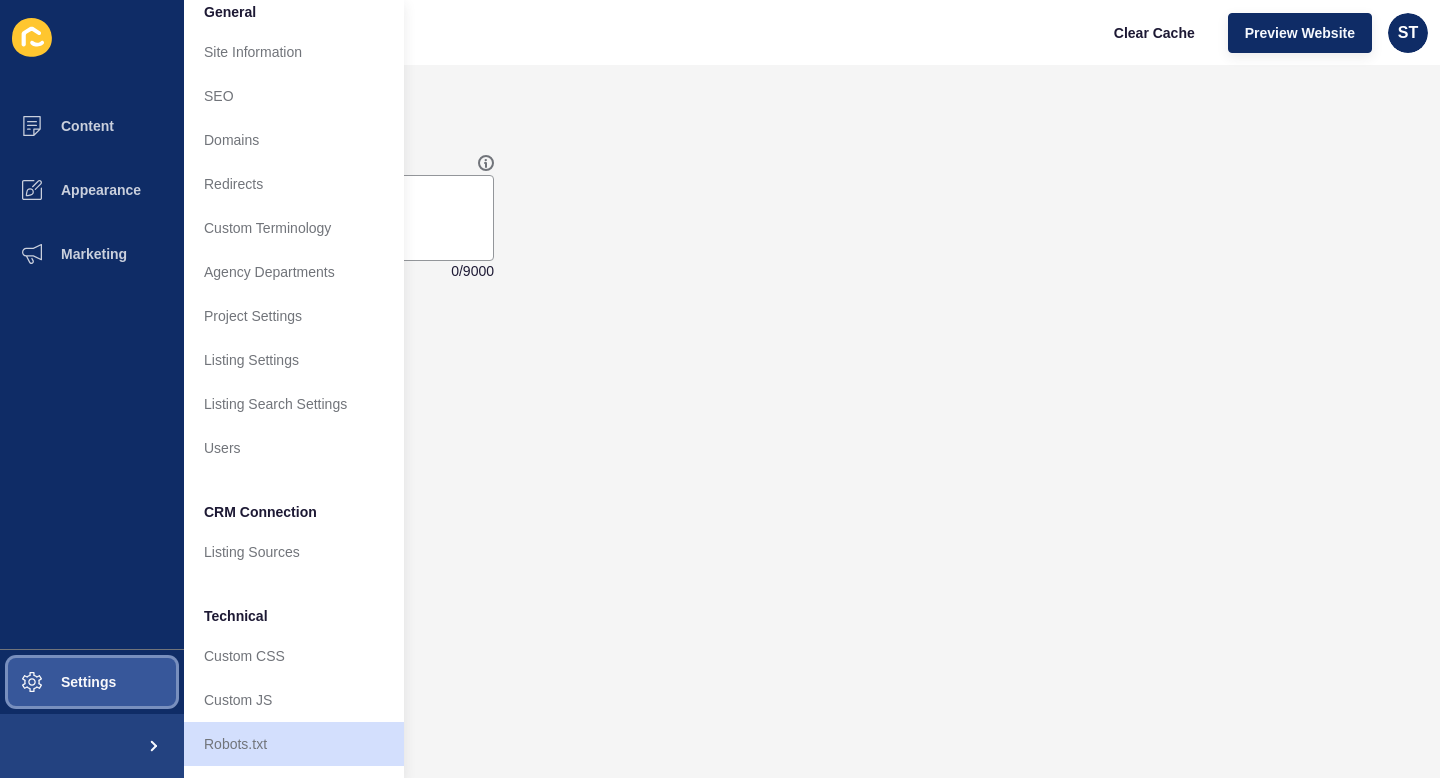 scroll, scrollTop: 0, scrollLeft: 0, axis: both 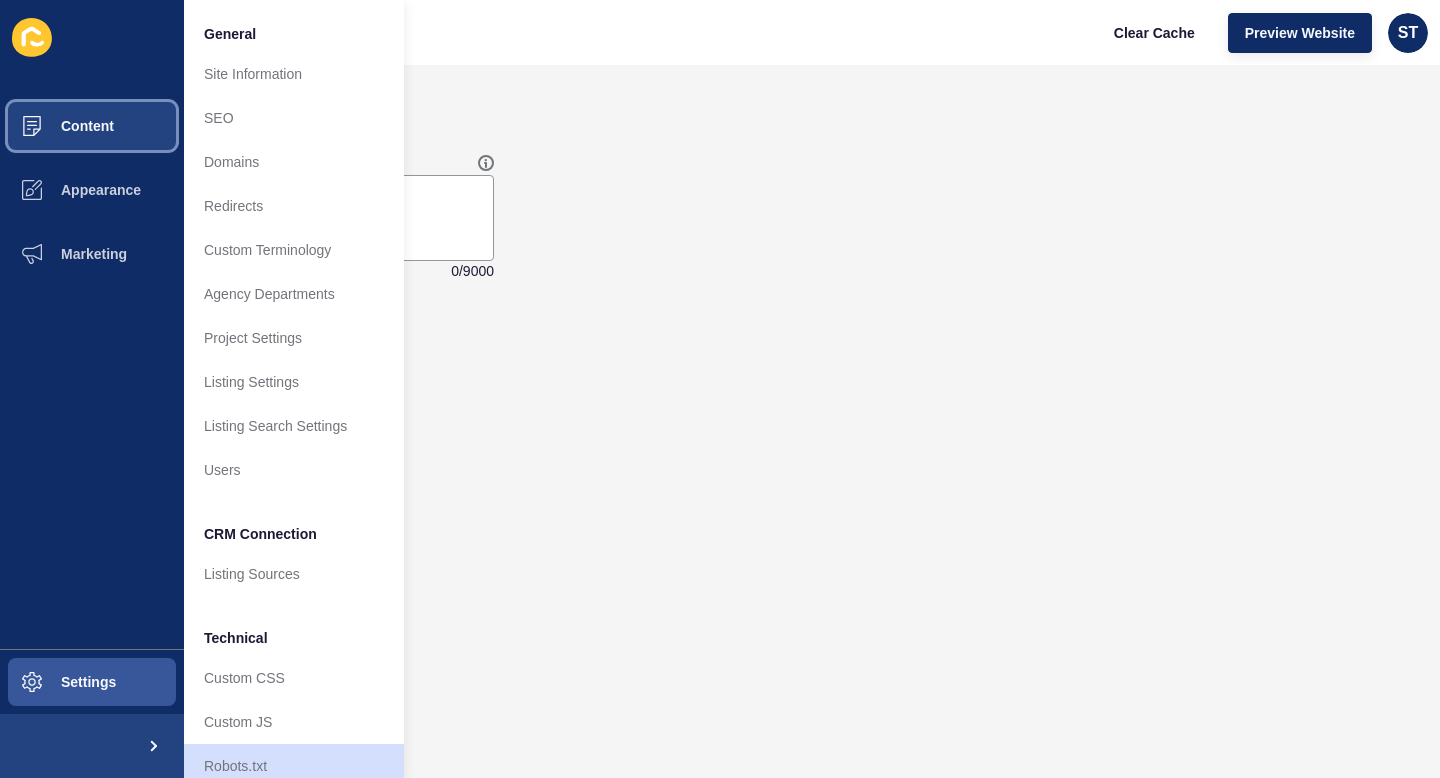 click on "Content" at bounding box center [92, 126] 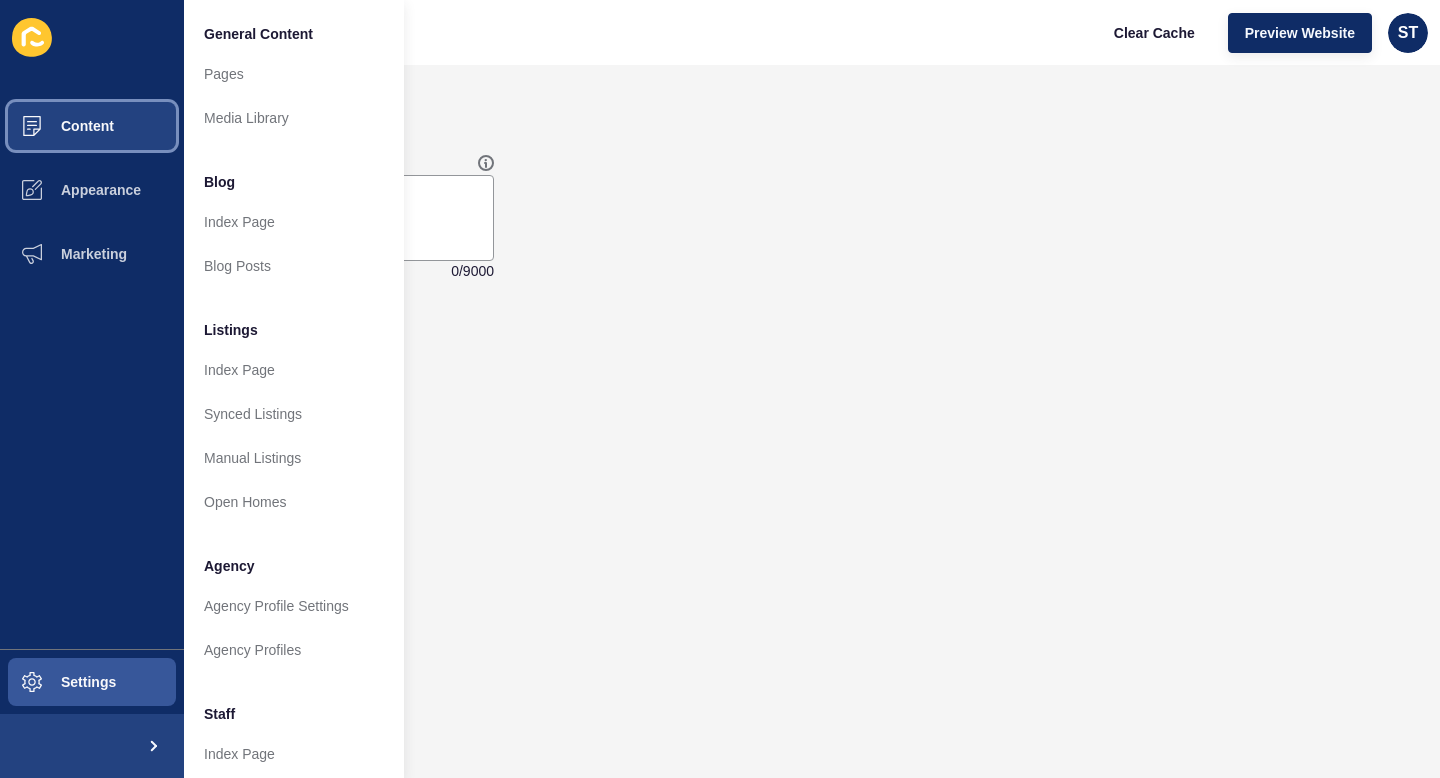 click on "Content" at bounding box center [55, 126] 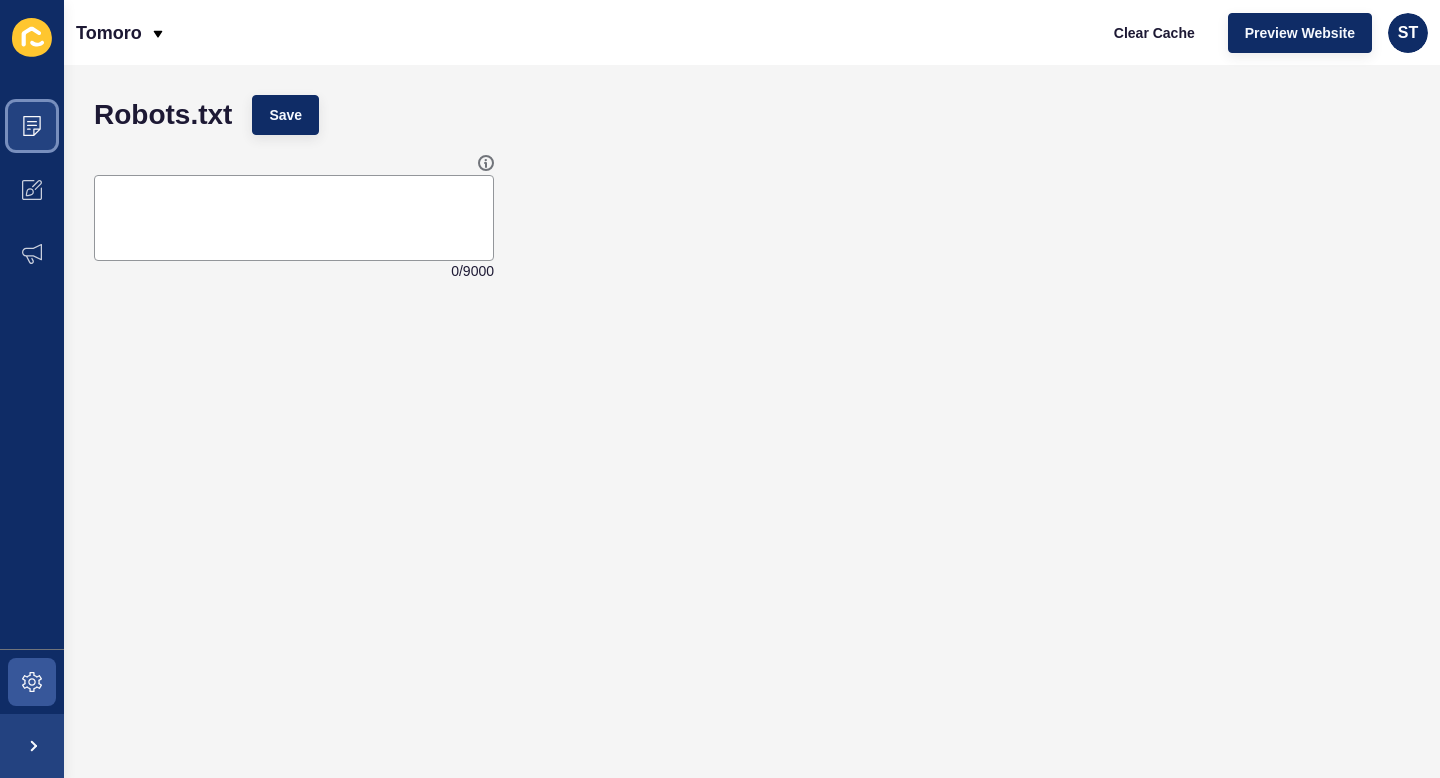 click 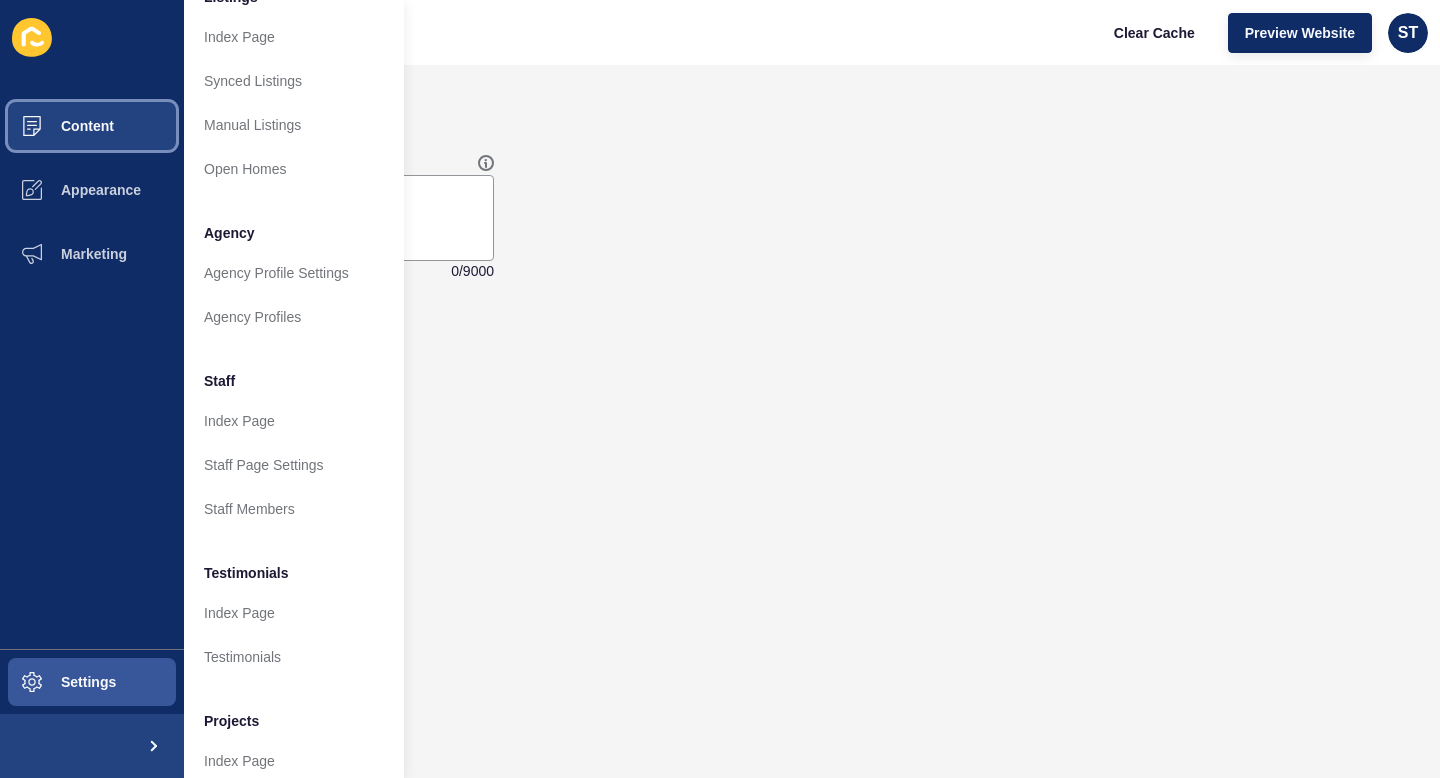 scroll, scrollTop: 0, scrollLeft: 0, axis: both 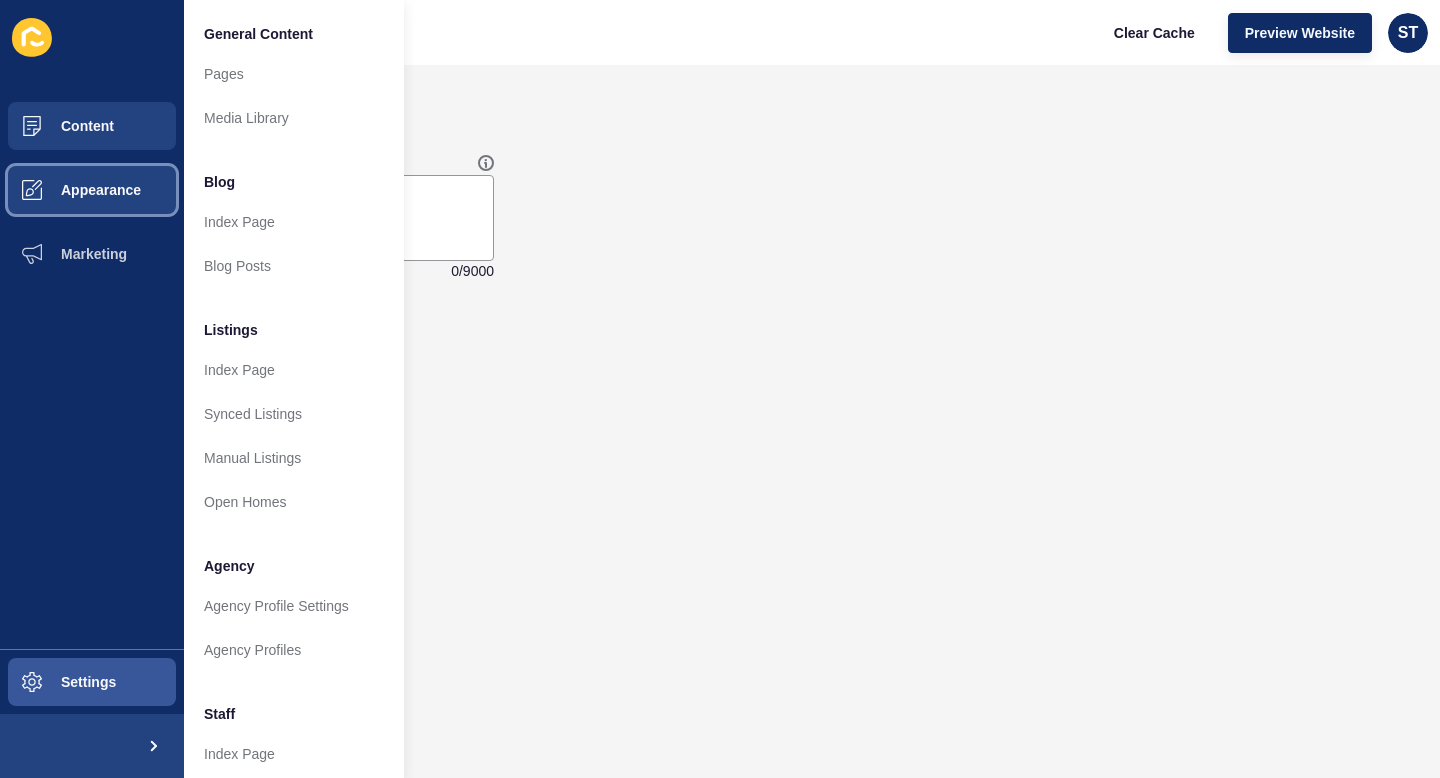 click on "Appearance" at bounding box center [69, 190] 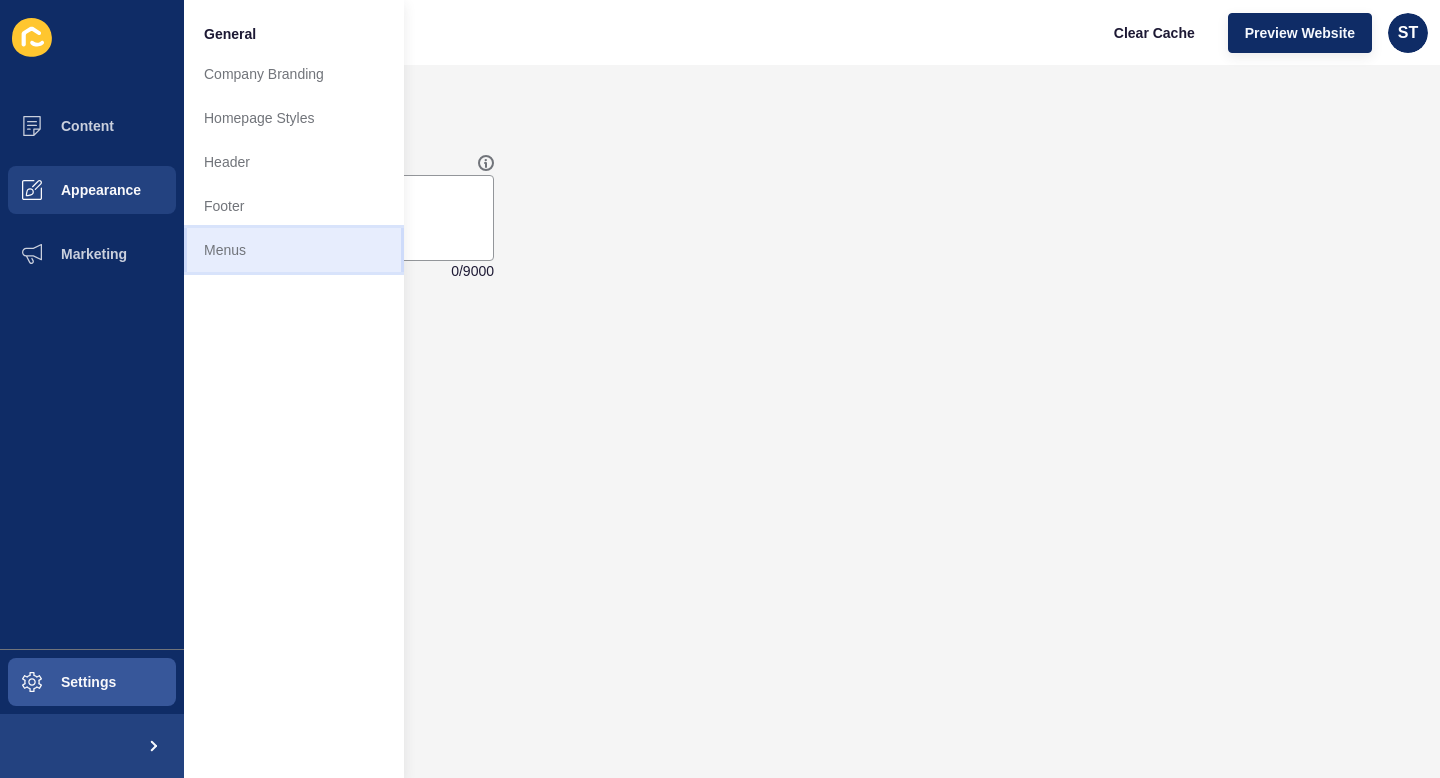 click on "Menus" at bounding box center (294, 250) 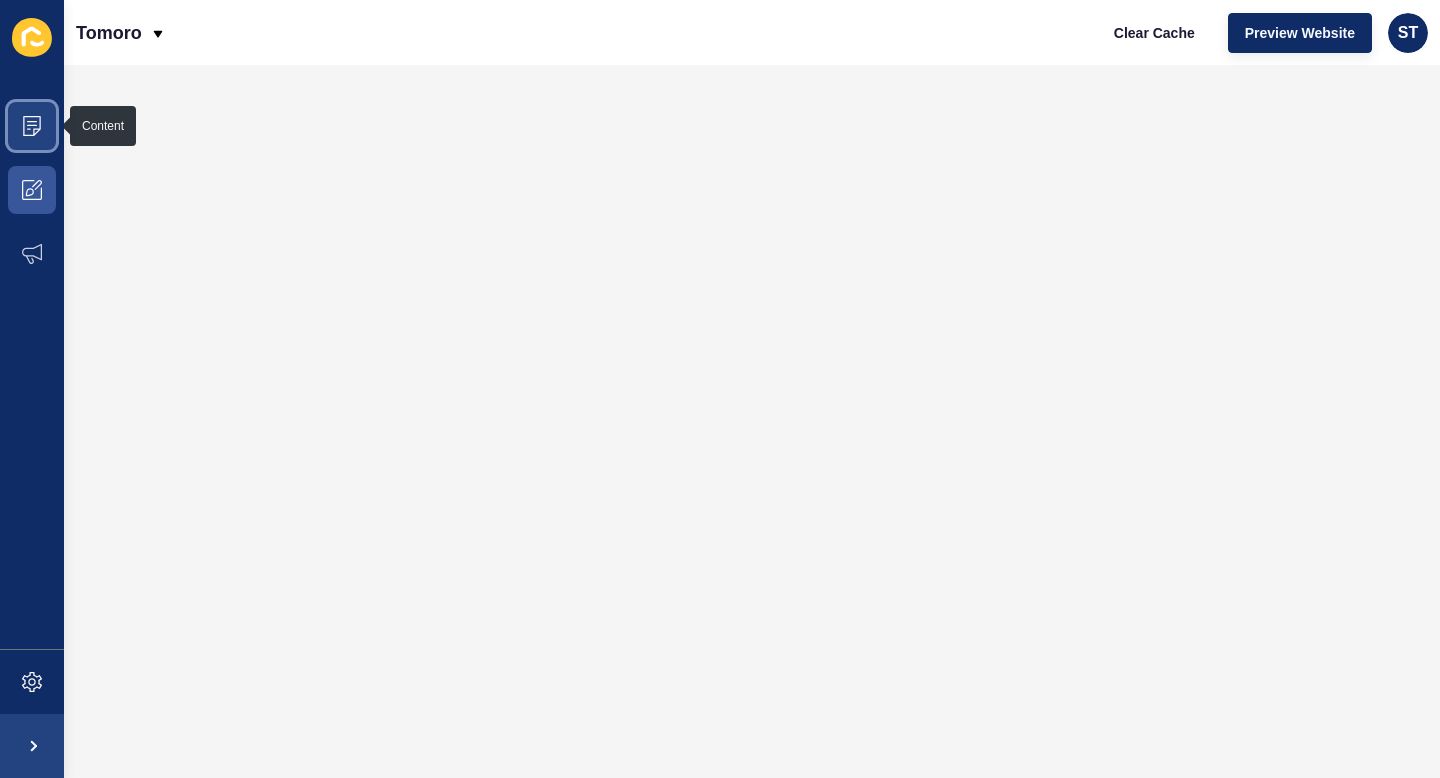 click at bounding box center (32, 126) 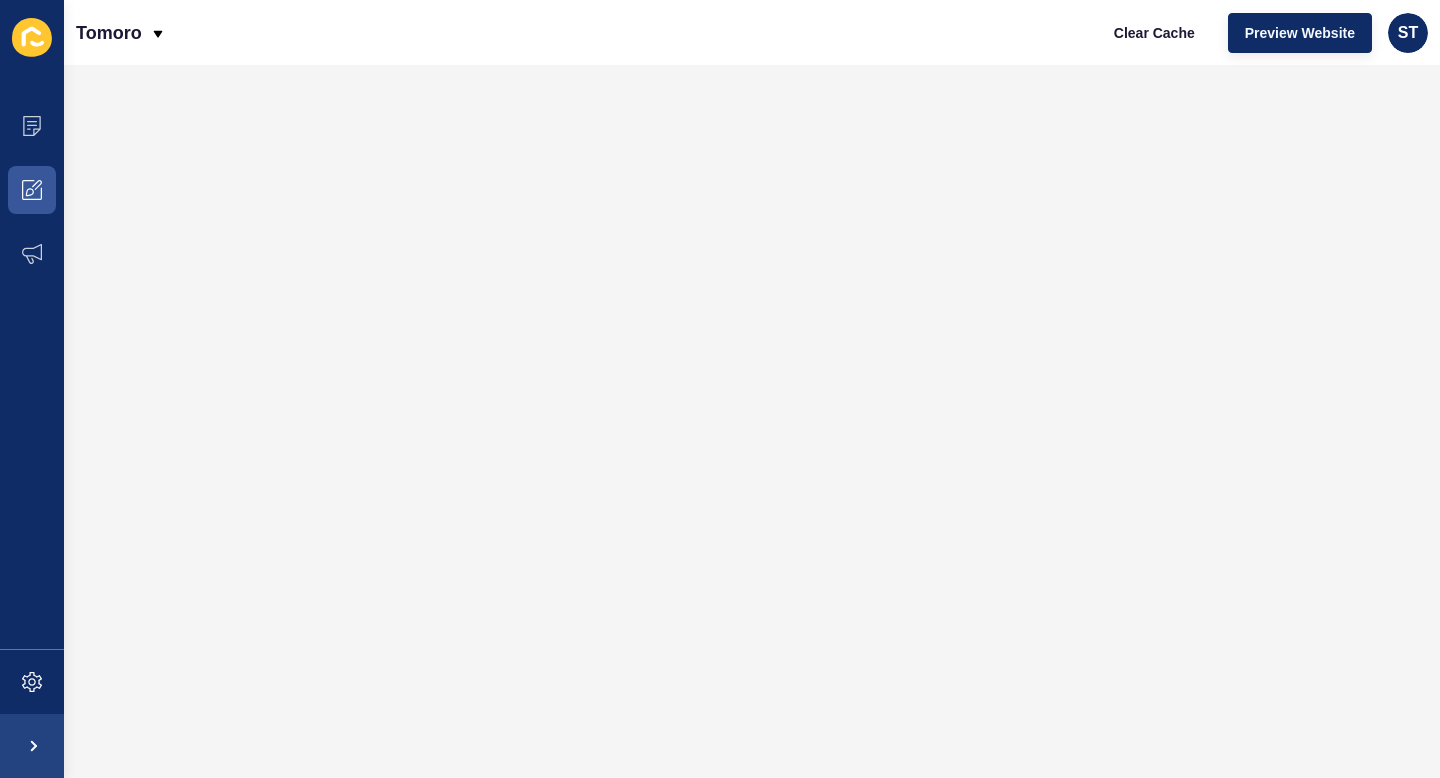 click 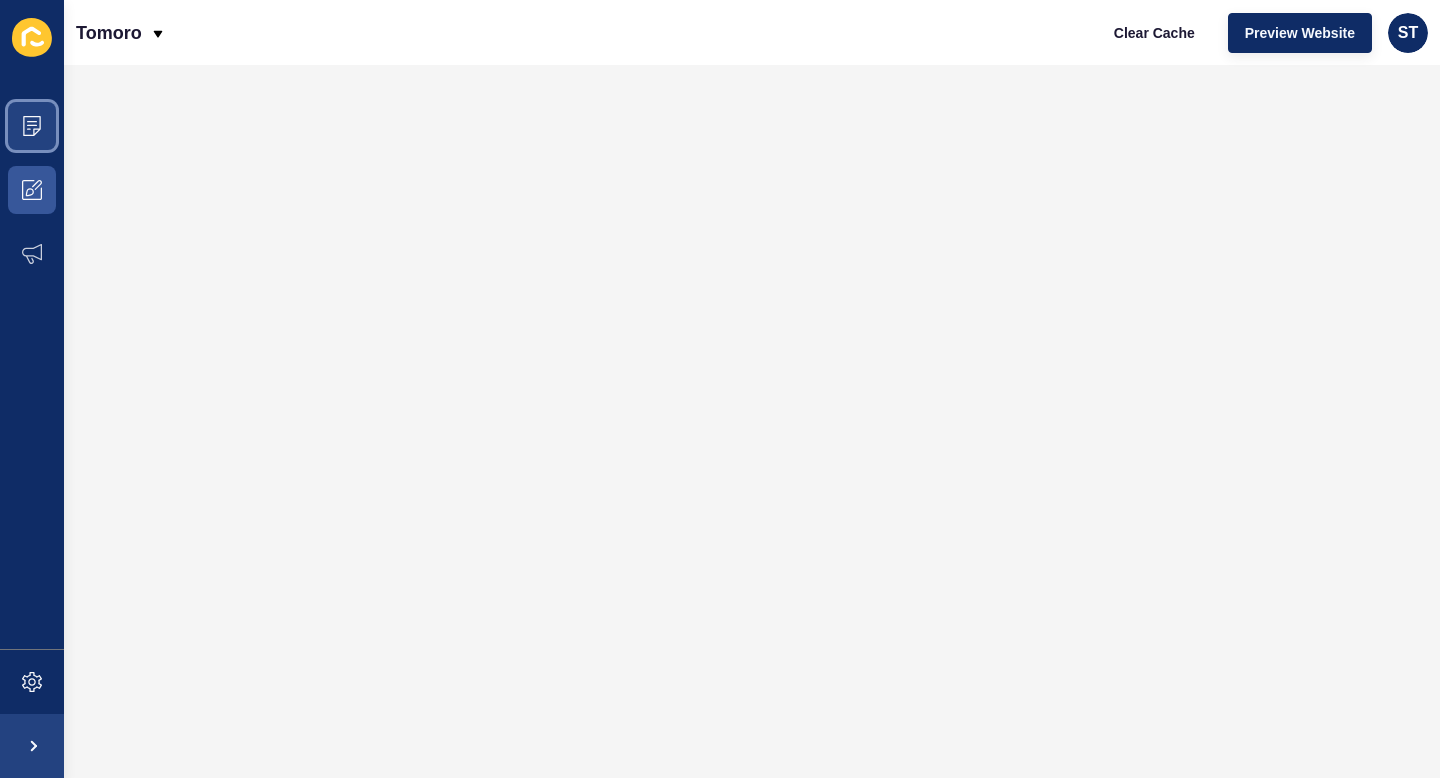 click at bounding box center [32, 126] 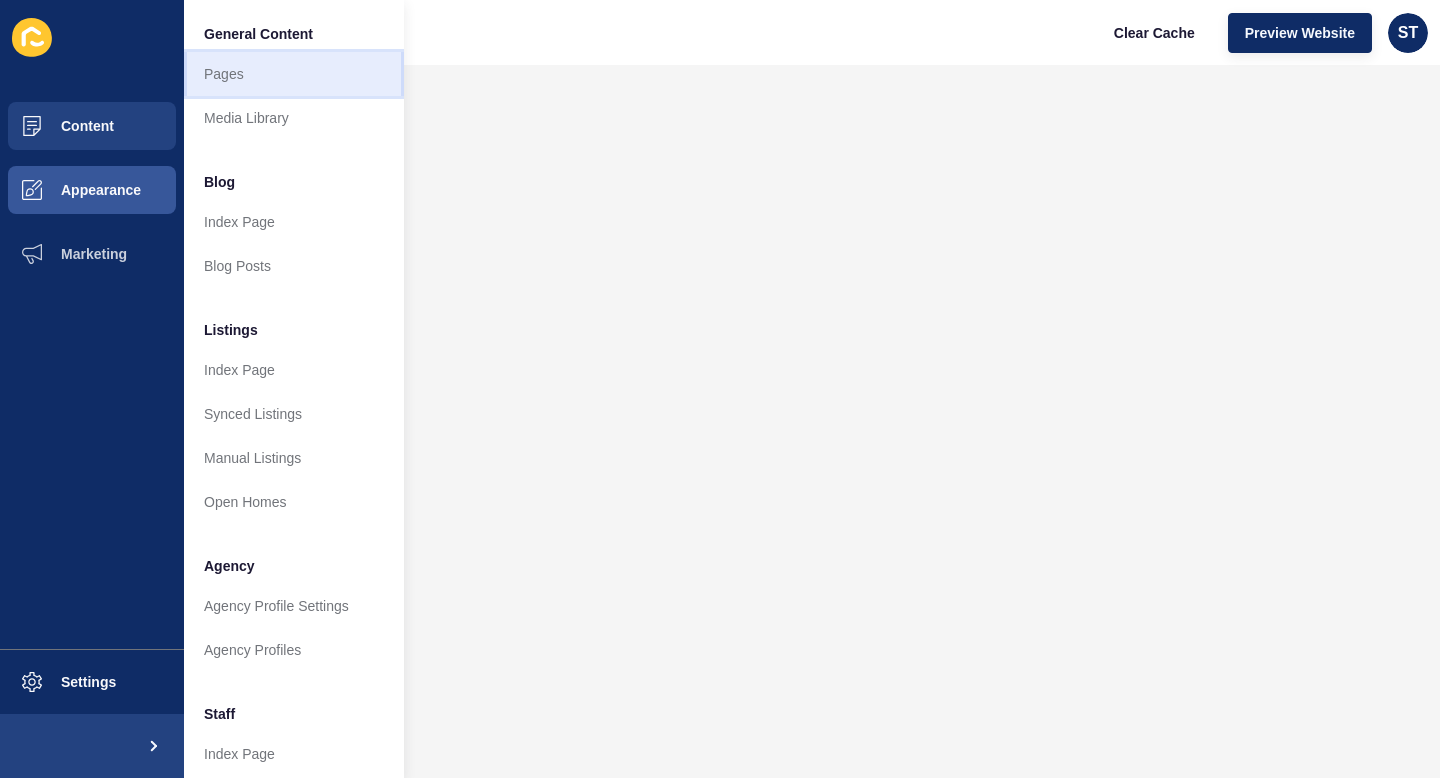 click on "Pages" at bounding box center (294, 74) 